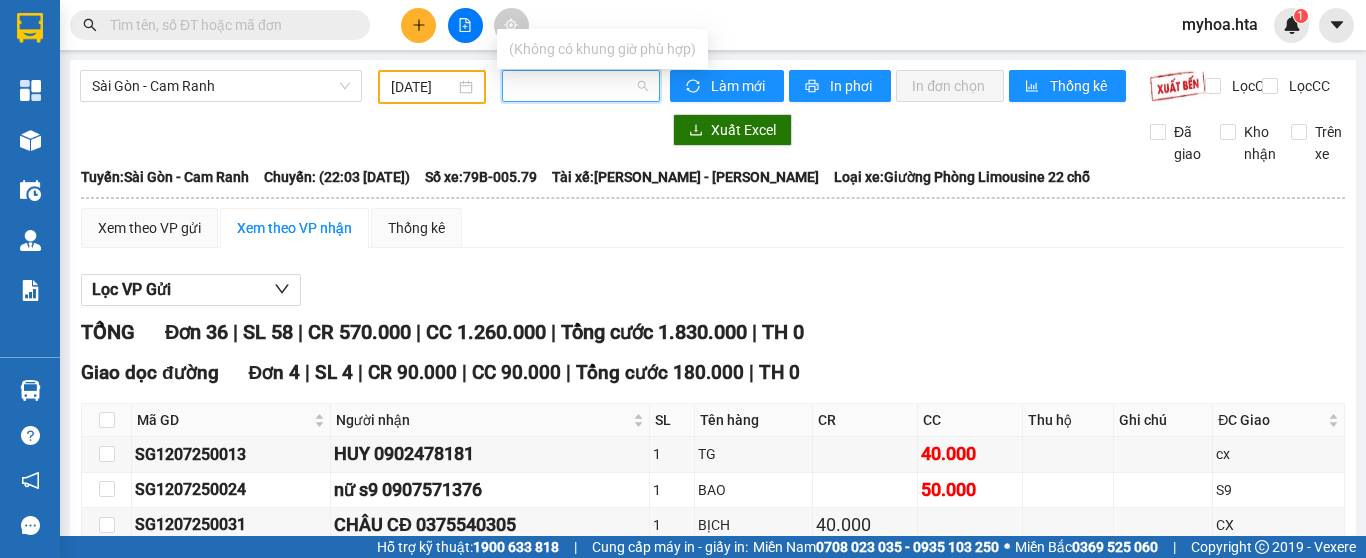 scroll, scrollTop: 0, scrollLeft: 0, axis: both 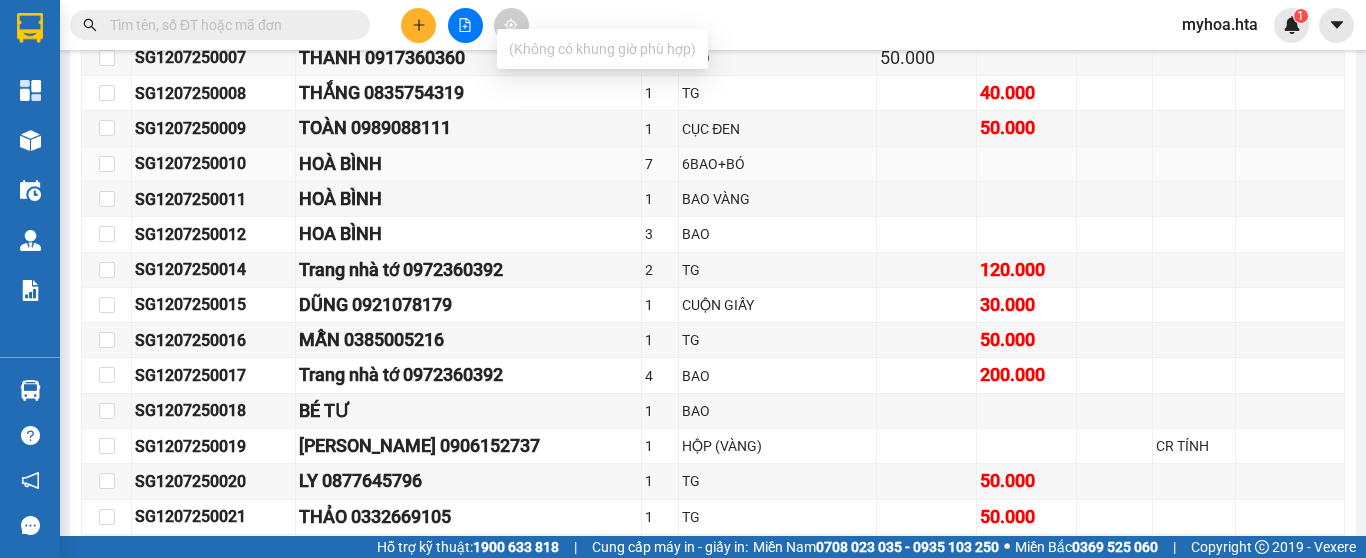 type 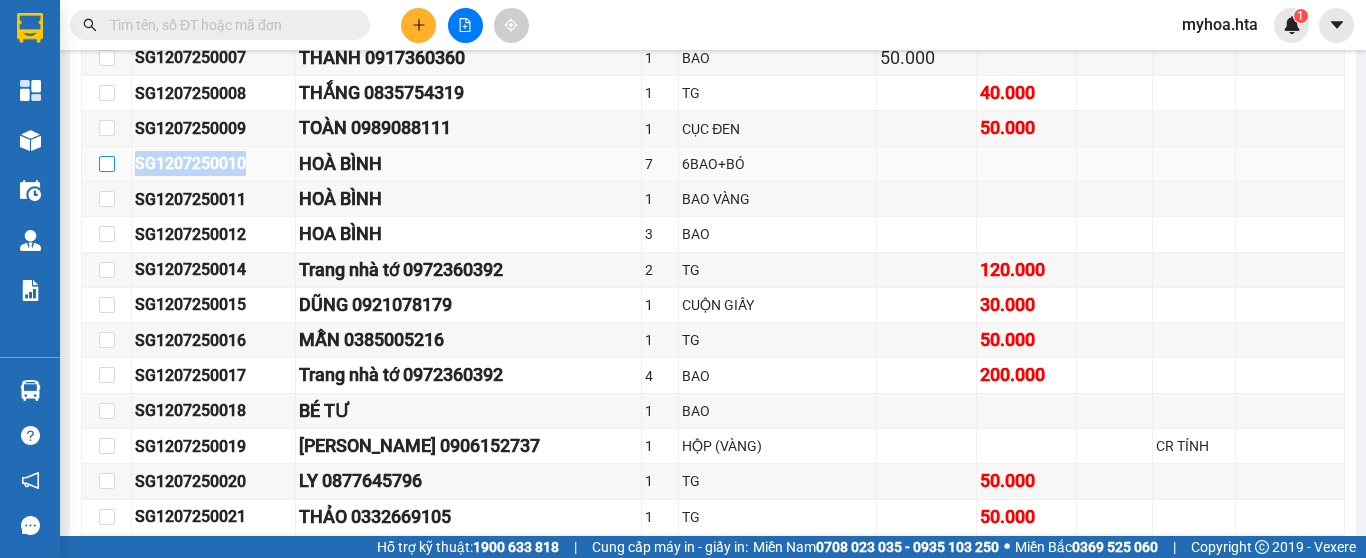 drag, startPoint x: 272, startPoint y: 185, endPoint x: 104, endPoint y: 174, distance: 168.35974 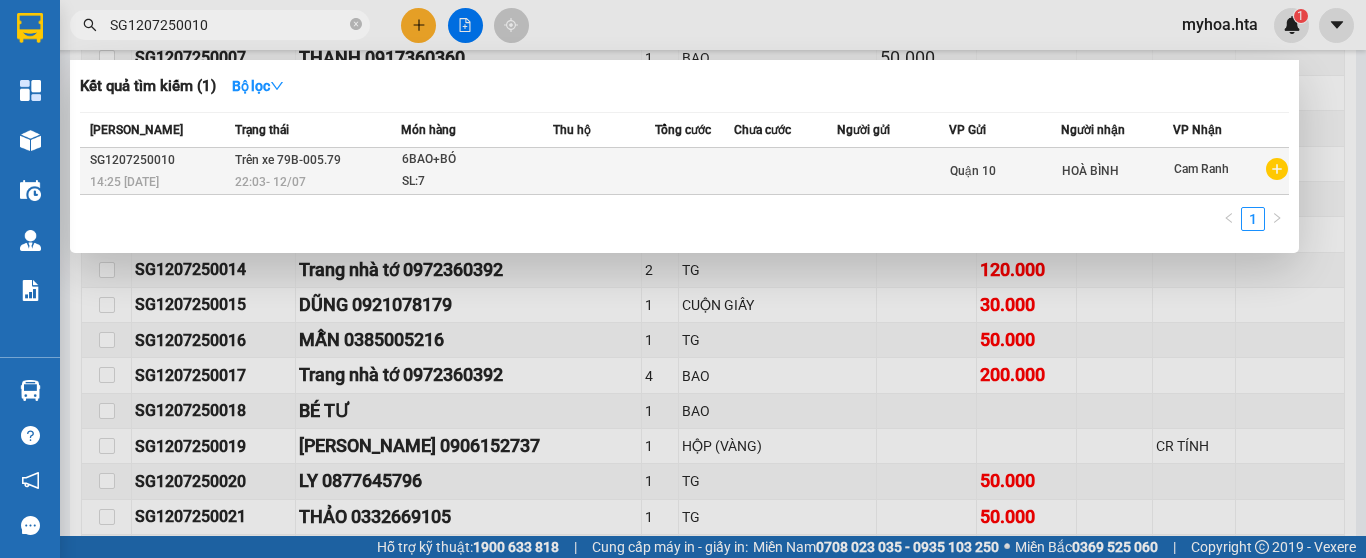 type on "SG1207250010" 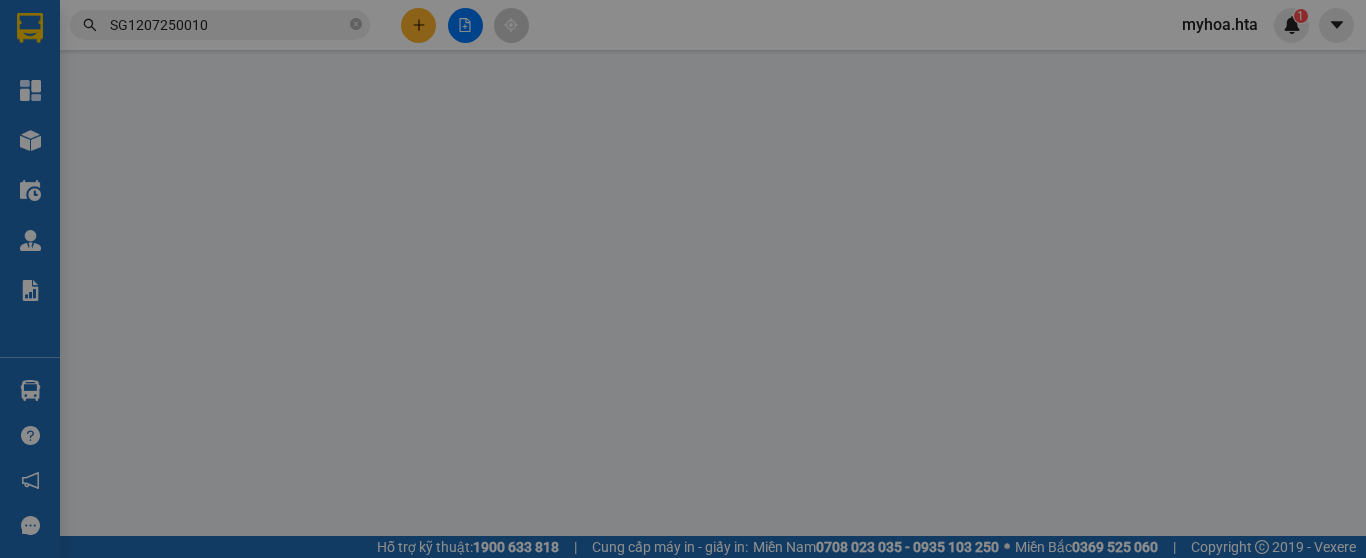 scroll, scrollTop: 0, scrollLeft: 0, axis: both 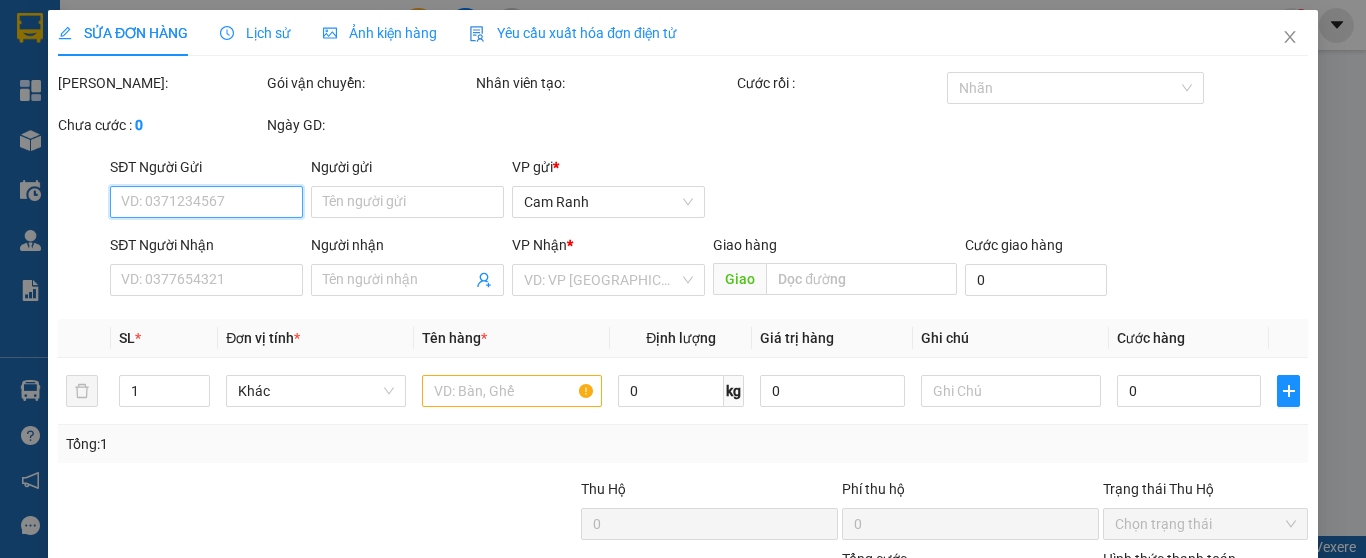type on "HOÀ BÌNH" 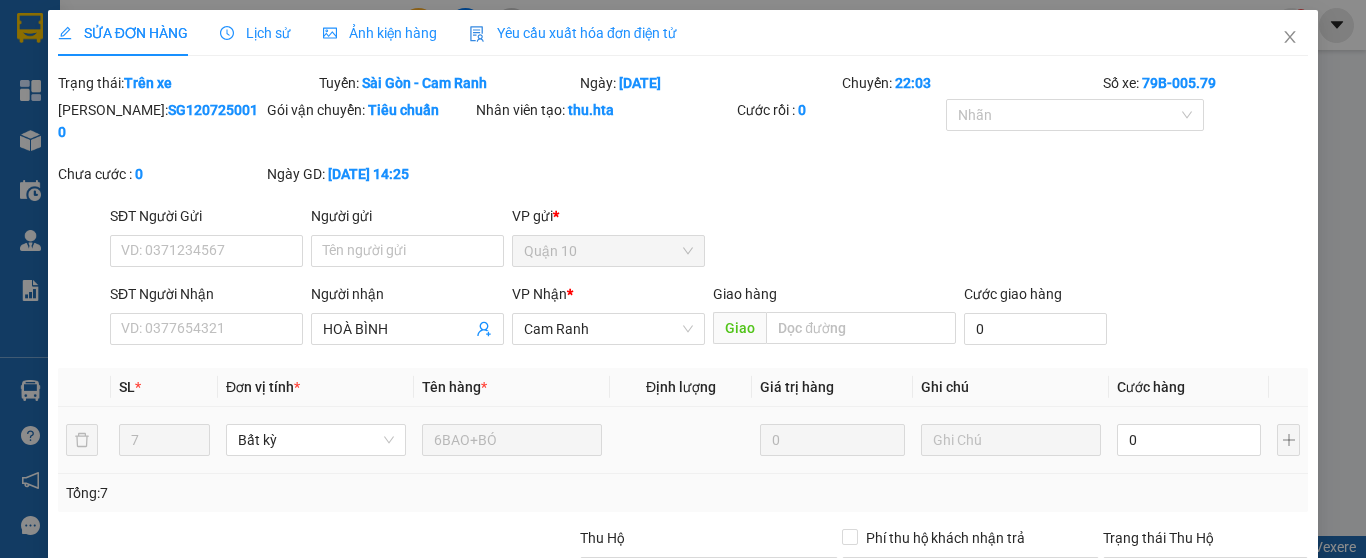 click on "0" at bounding box center (1189, 440) 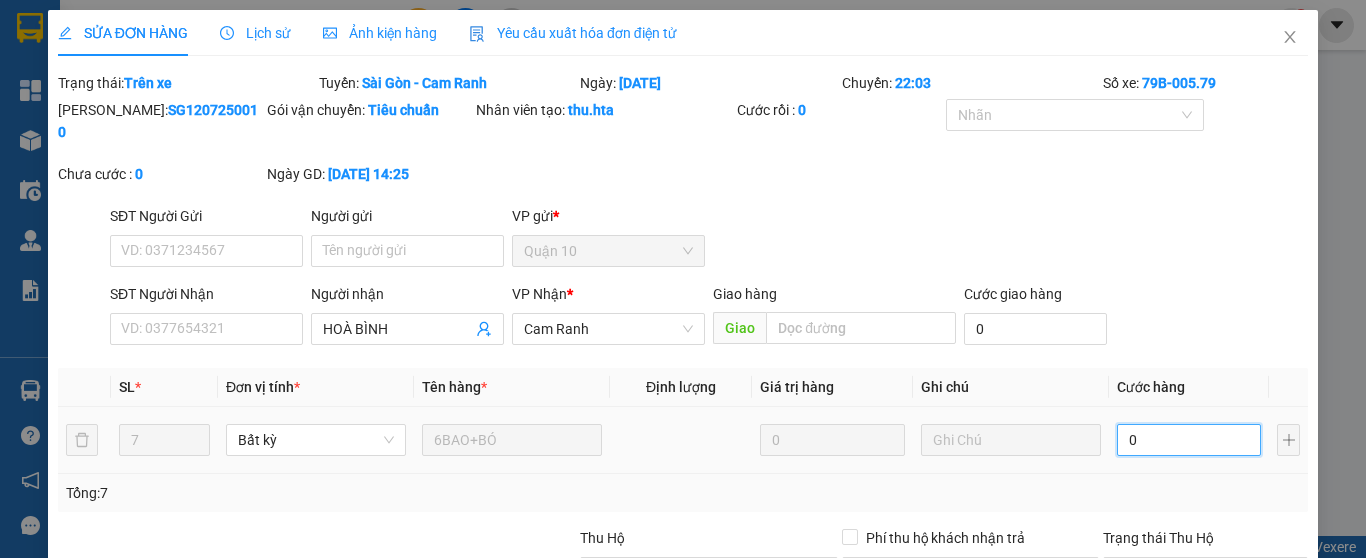 click on "0" at bounding box center [1189, 440] 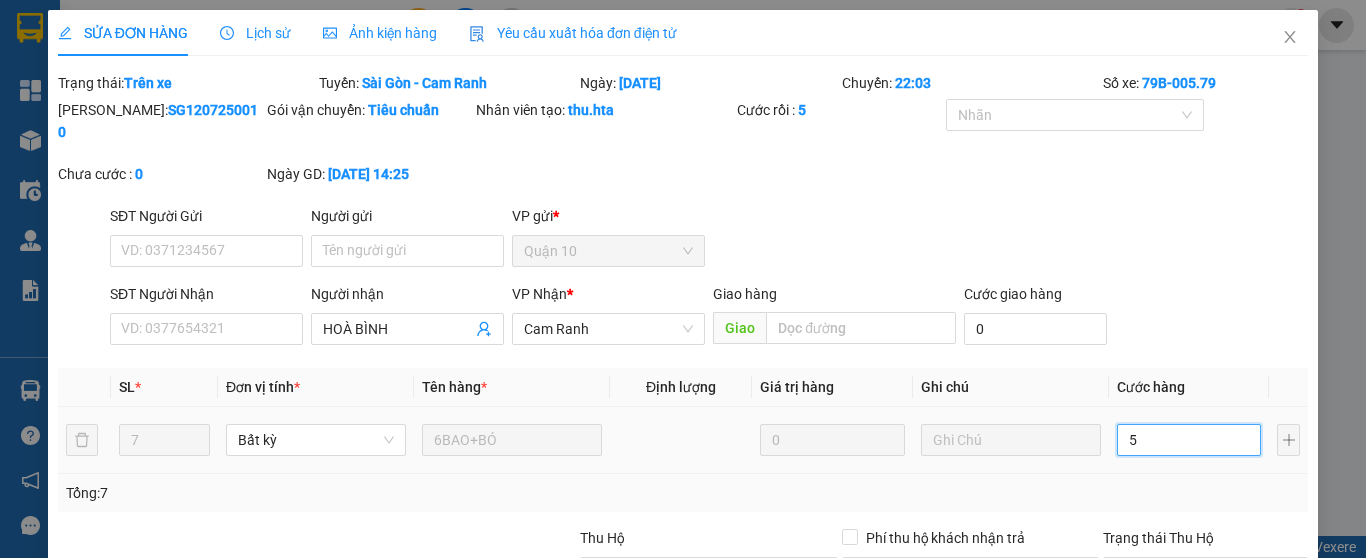 type on "50" 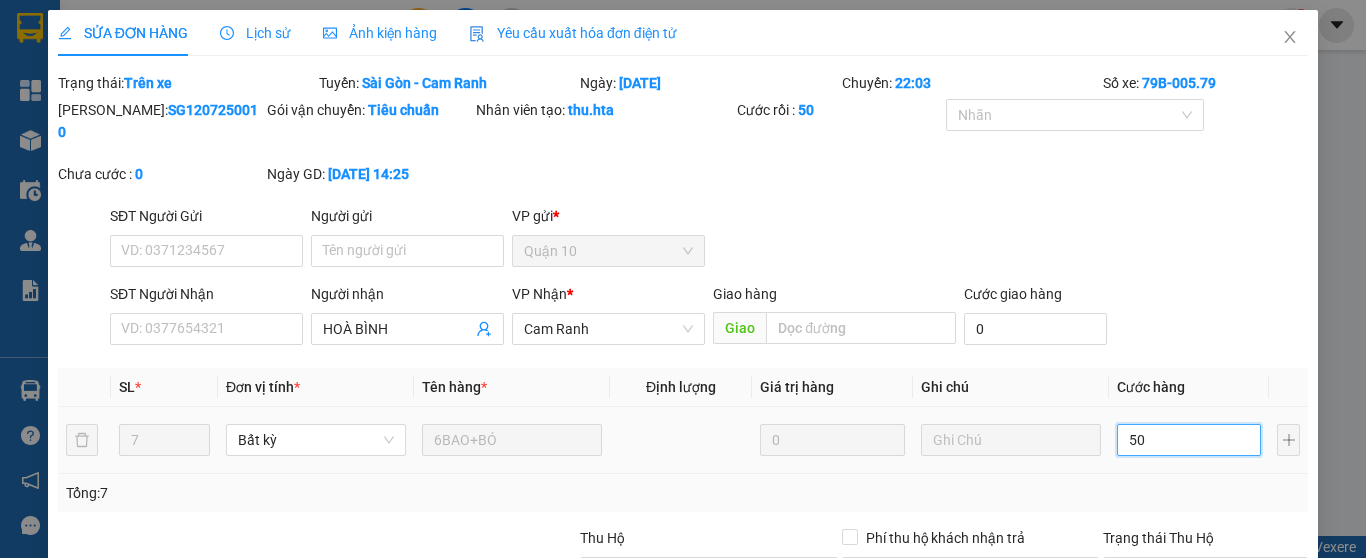 type on "500" 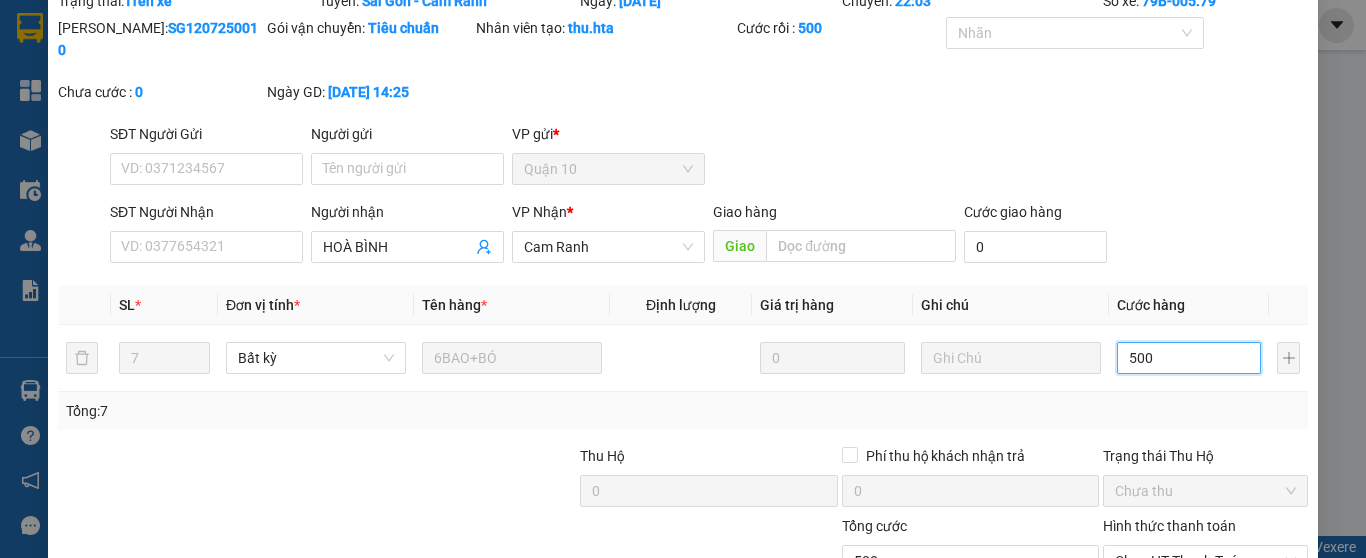 scroll, scrollTop: 213, scrollLeft: 0, axis: vertical 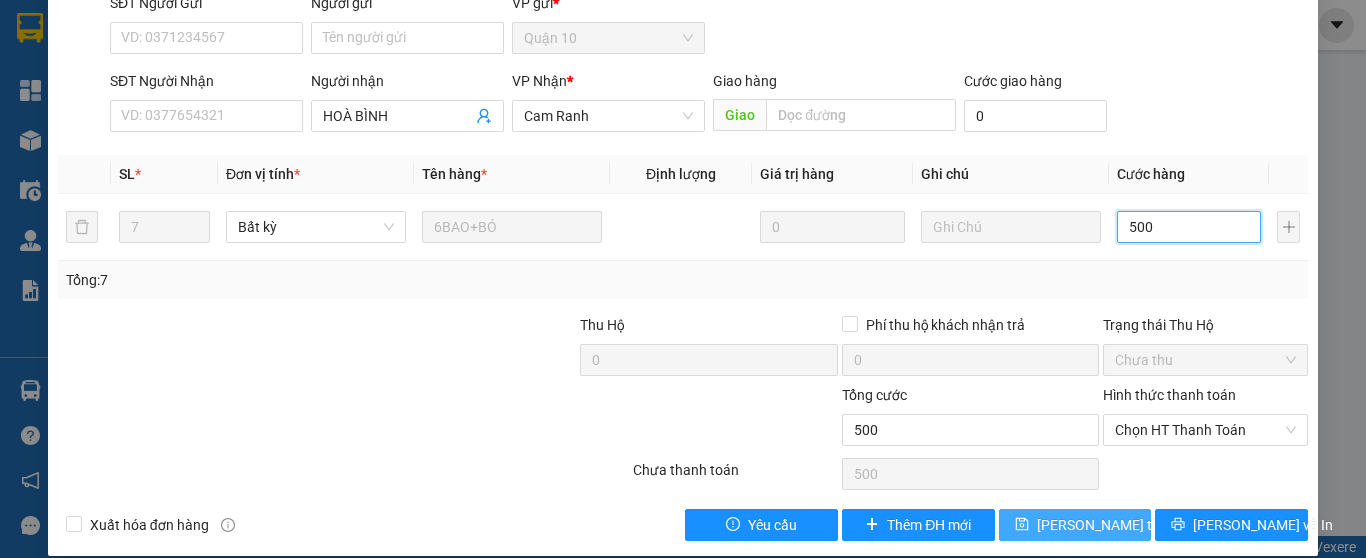 type on "500" 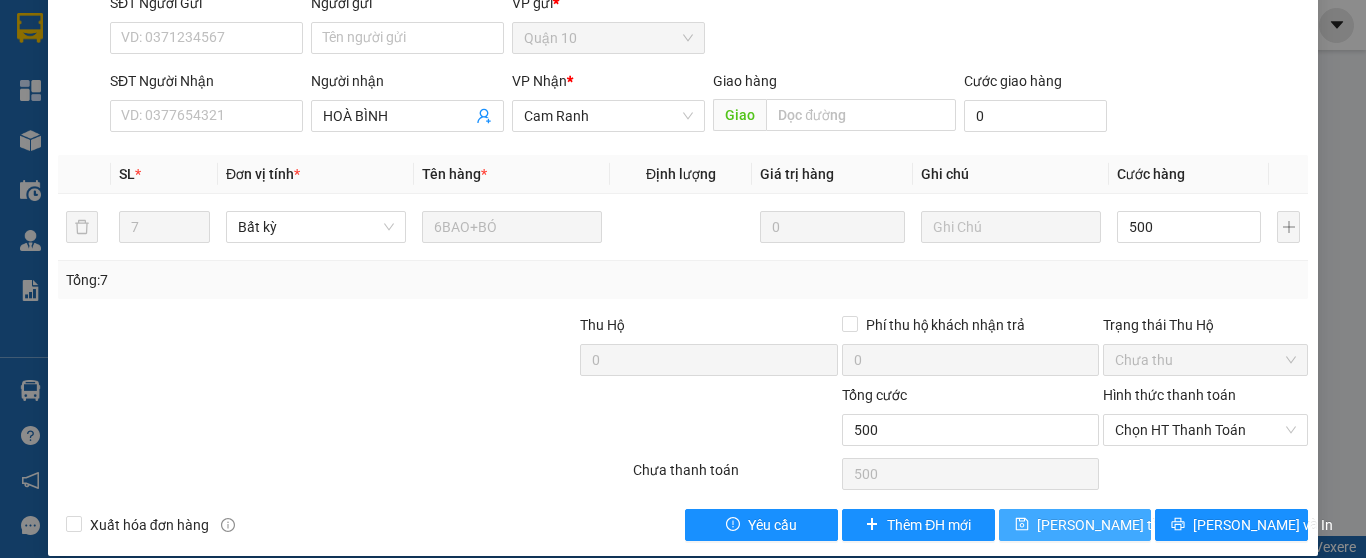 type on "500.000" 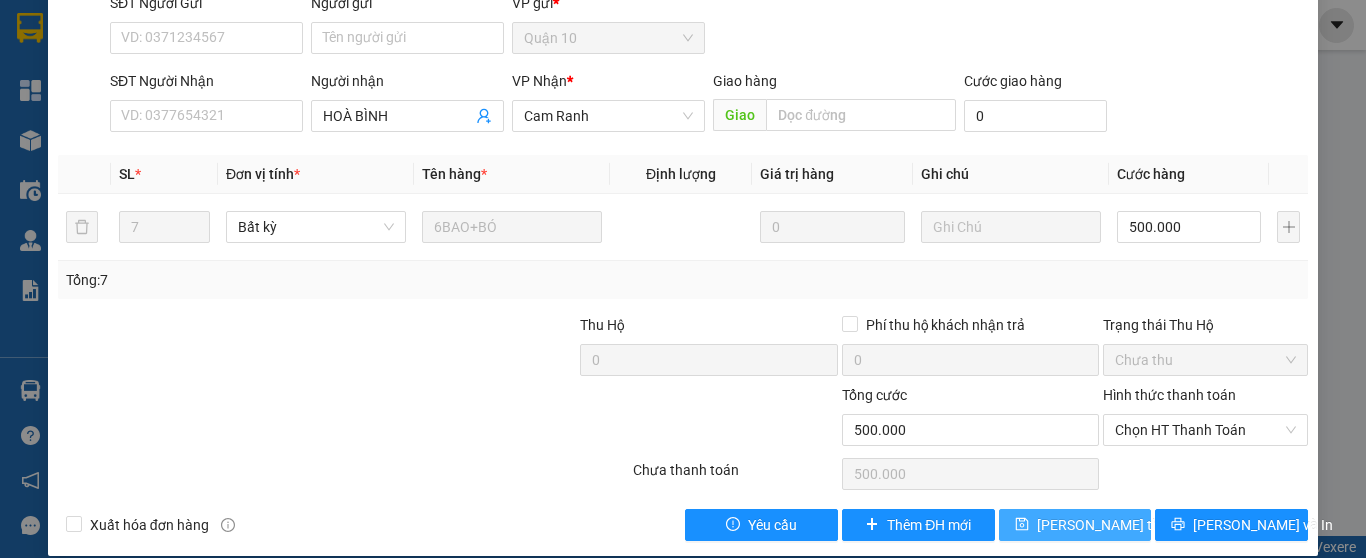 click on "[PERSON_NAME] thay đổi" at bounding box center (1075, 525) 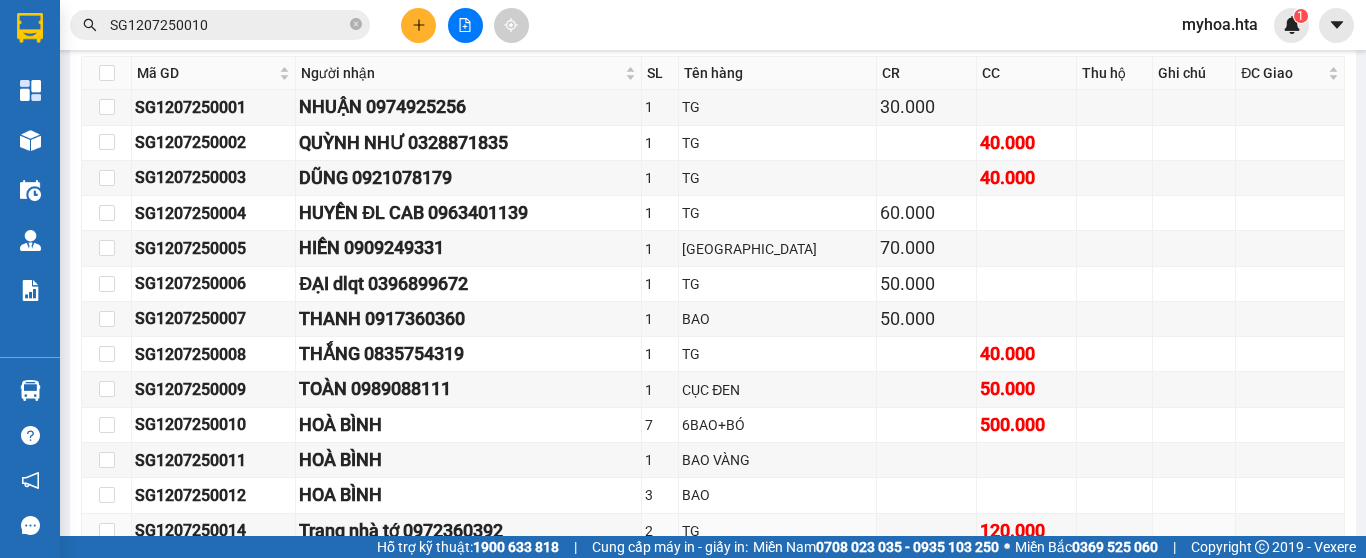 scroll, scrollTop: 900, scrollLeft: 0, axis: vertical 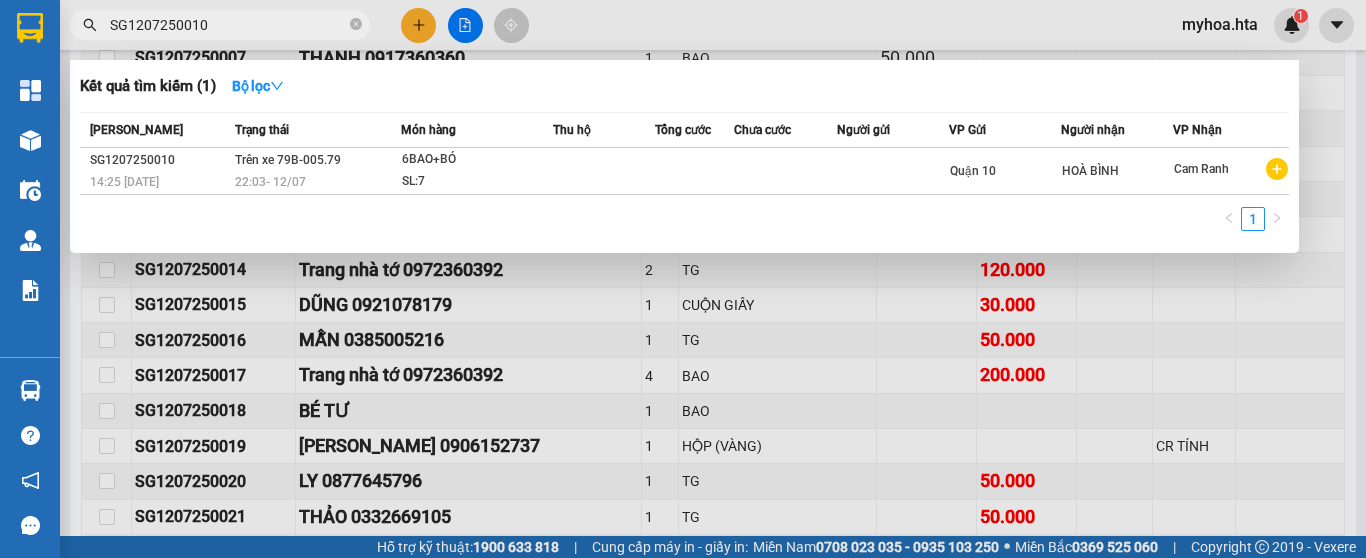 click on "SG1207250010" at bounding box center (228, 25) 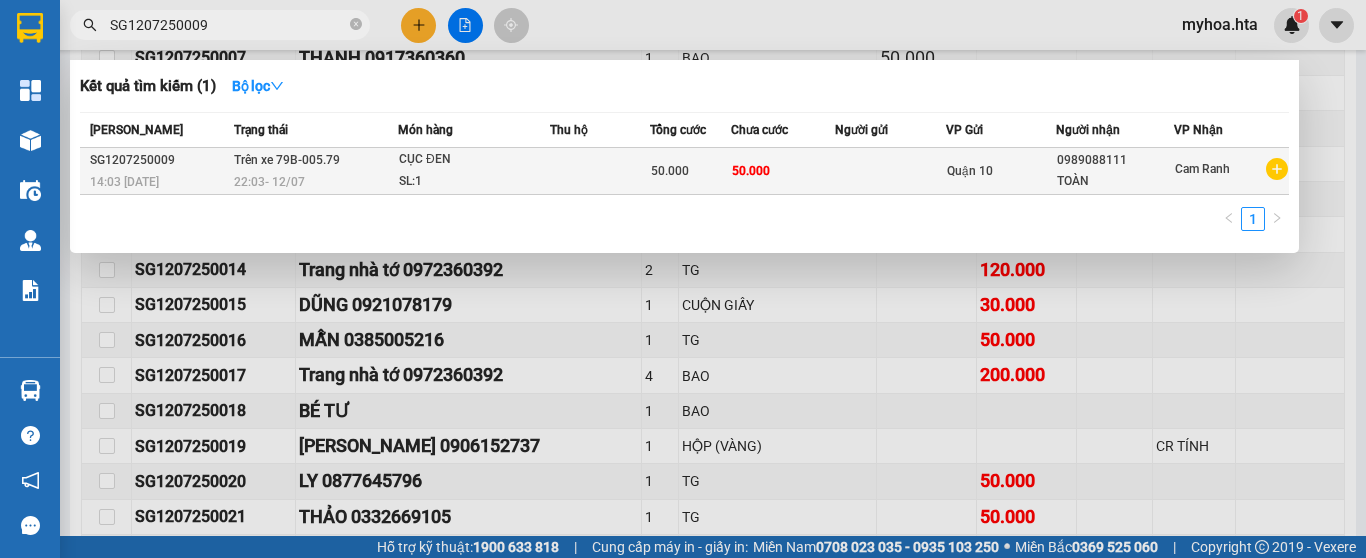 type on "SG1207250009" 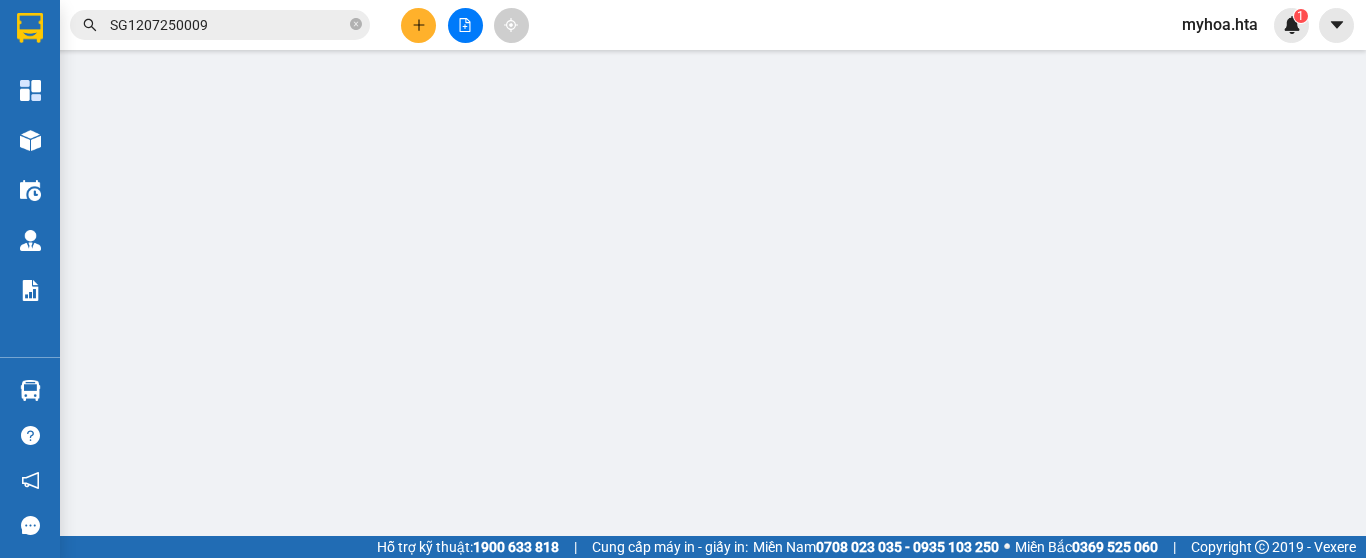 scroll, scrollTop: 0, scrollLeft: 0, axis: both 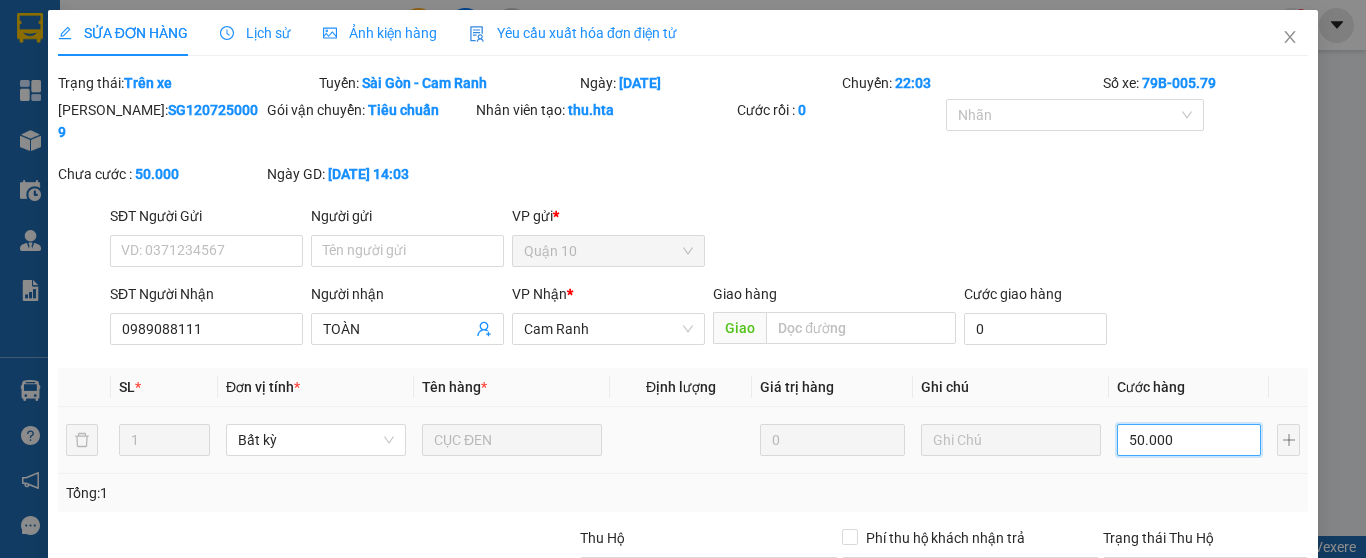 click on "50.000" at bounding box center (1189, 440) 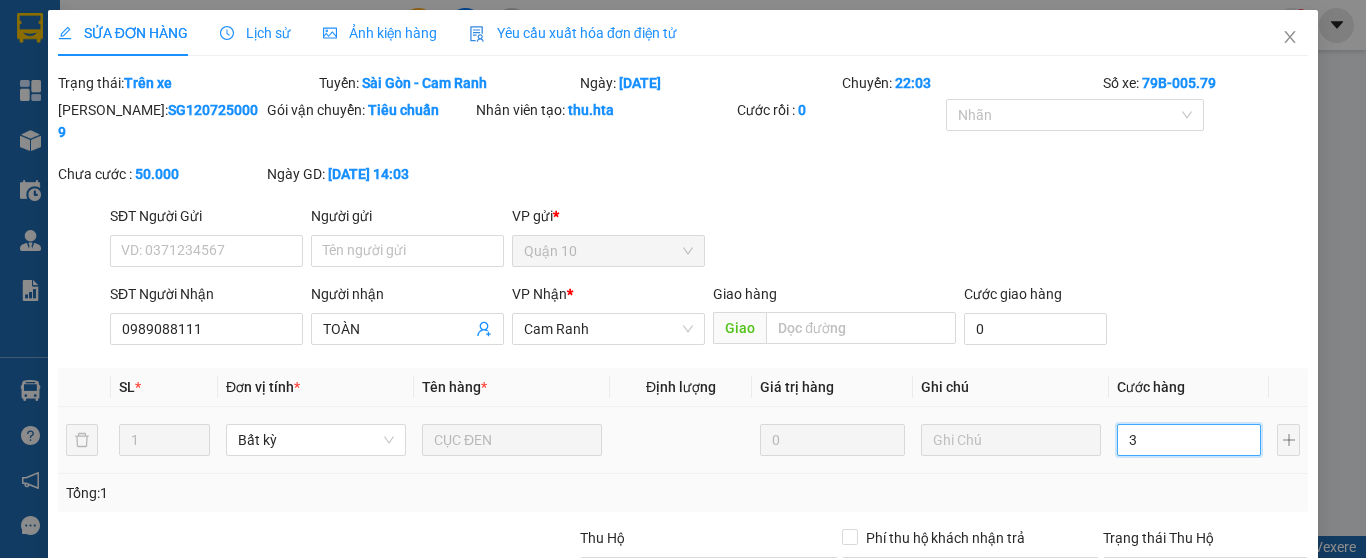 type on "30" 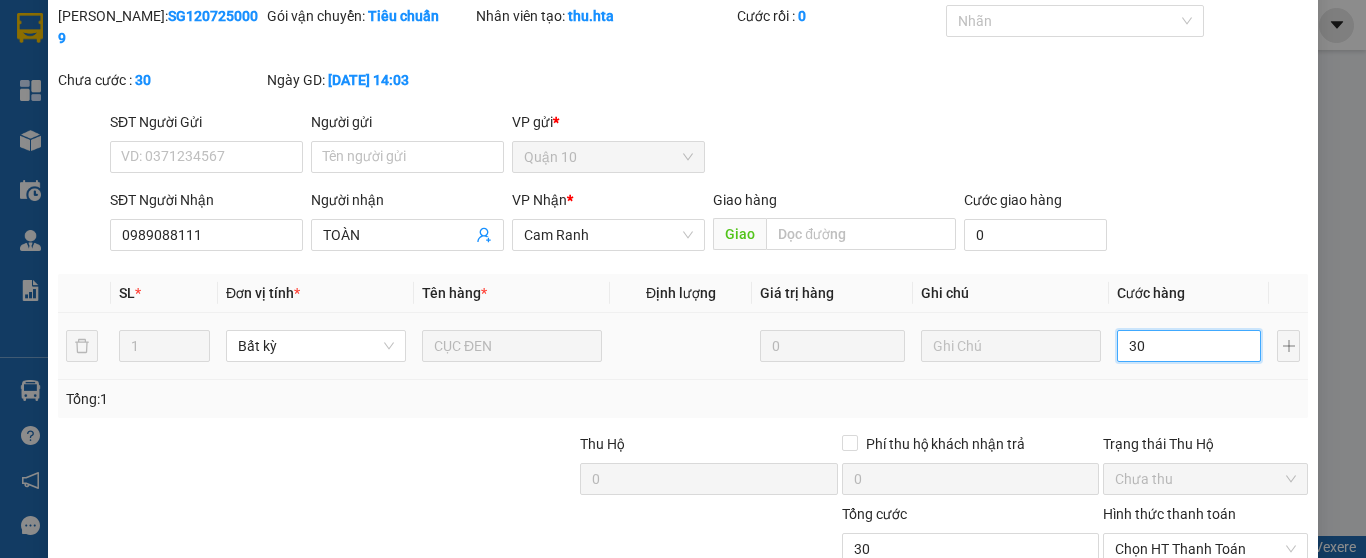 scroll, scrollTop: 213, scrollLeft: 0, axis: vertical 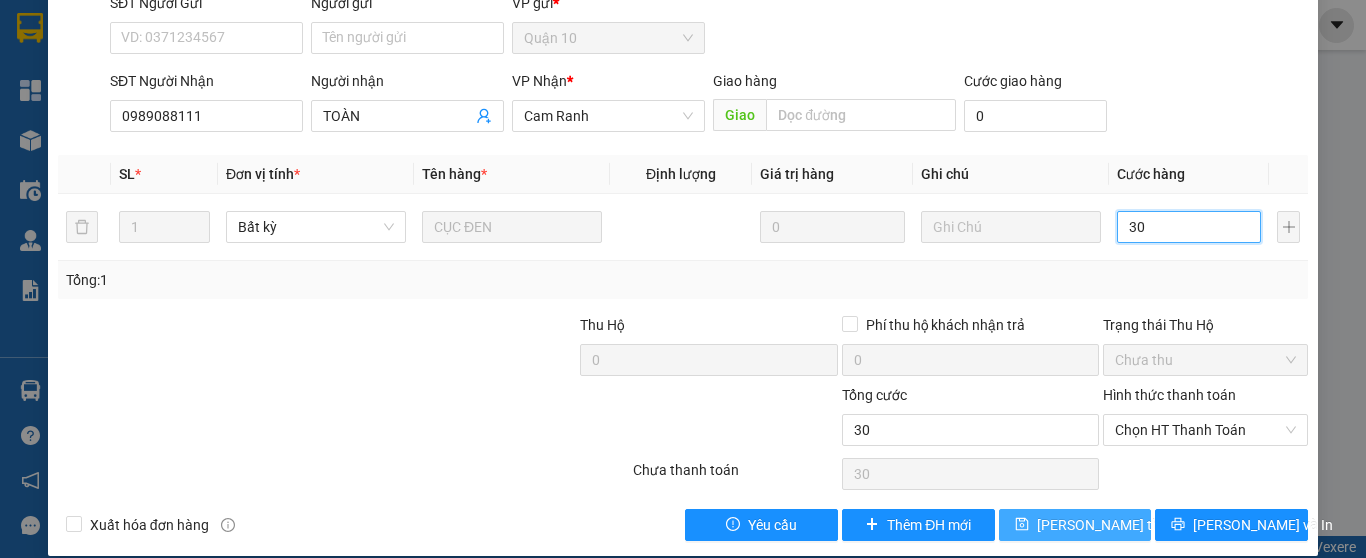 type on "30" 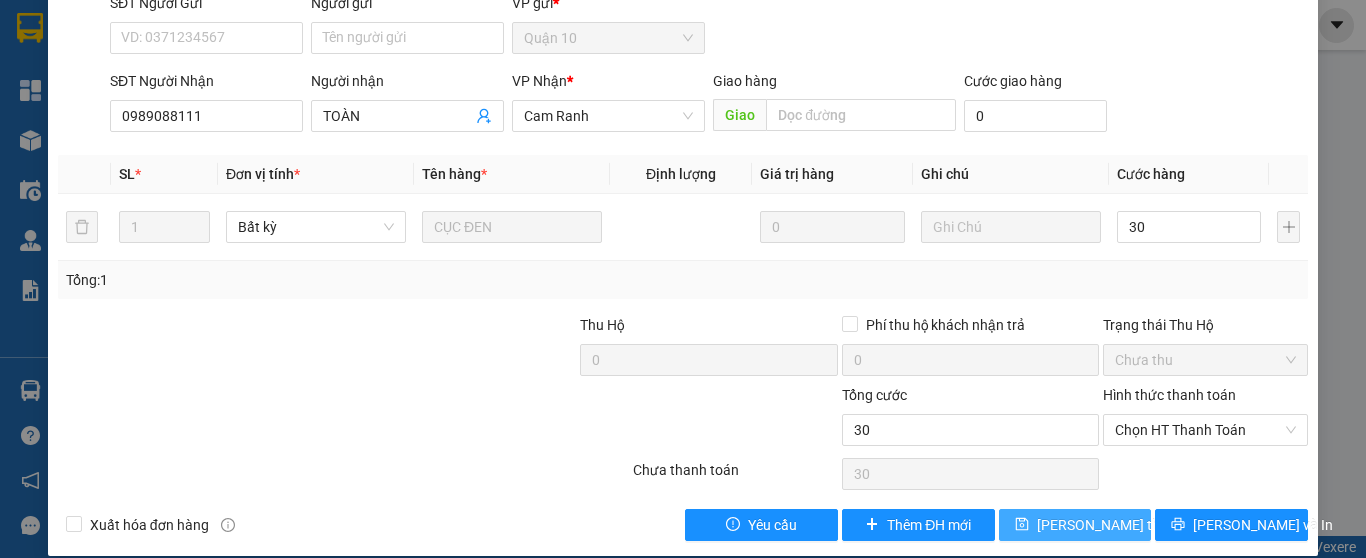 type on "30.000" 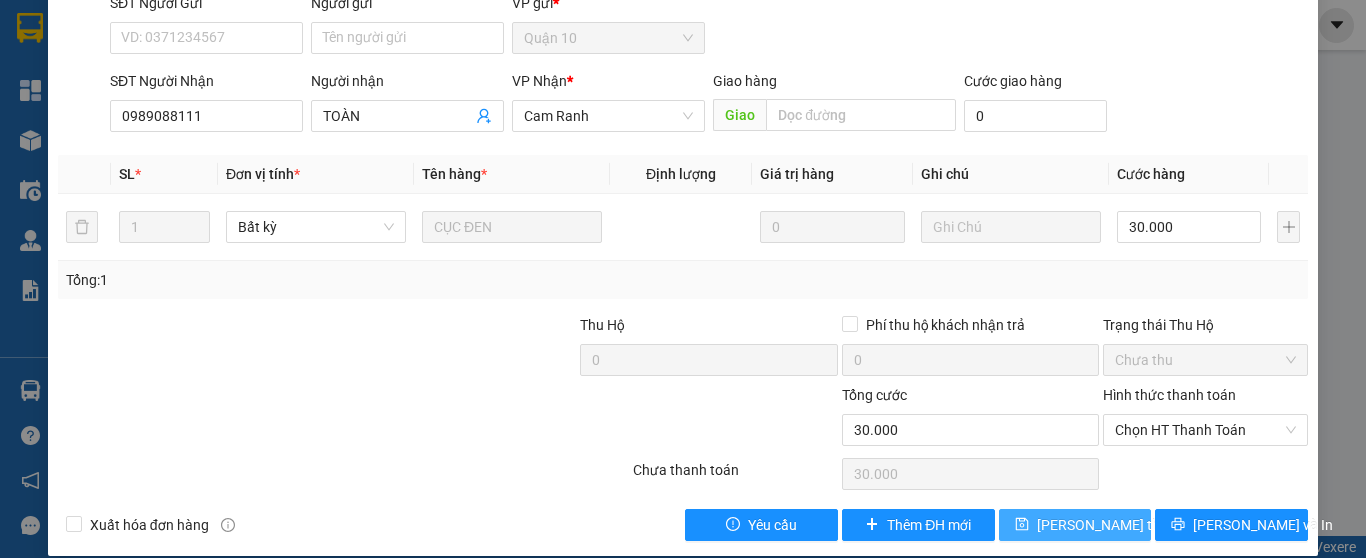 click on "[PERSON_NAME] thay đổi" at bounding box center (1117, 525) 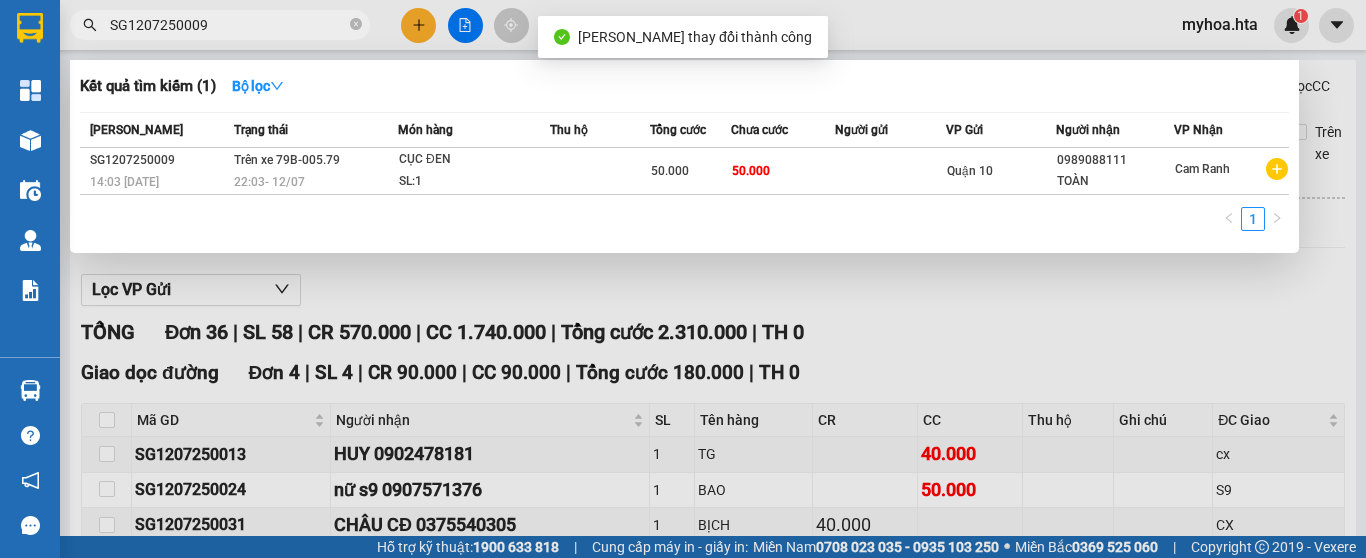 click on "SG1207250009" at bounding box center [228, 25] 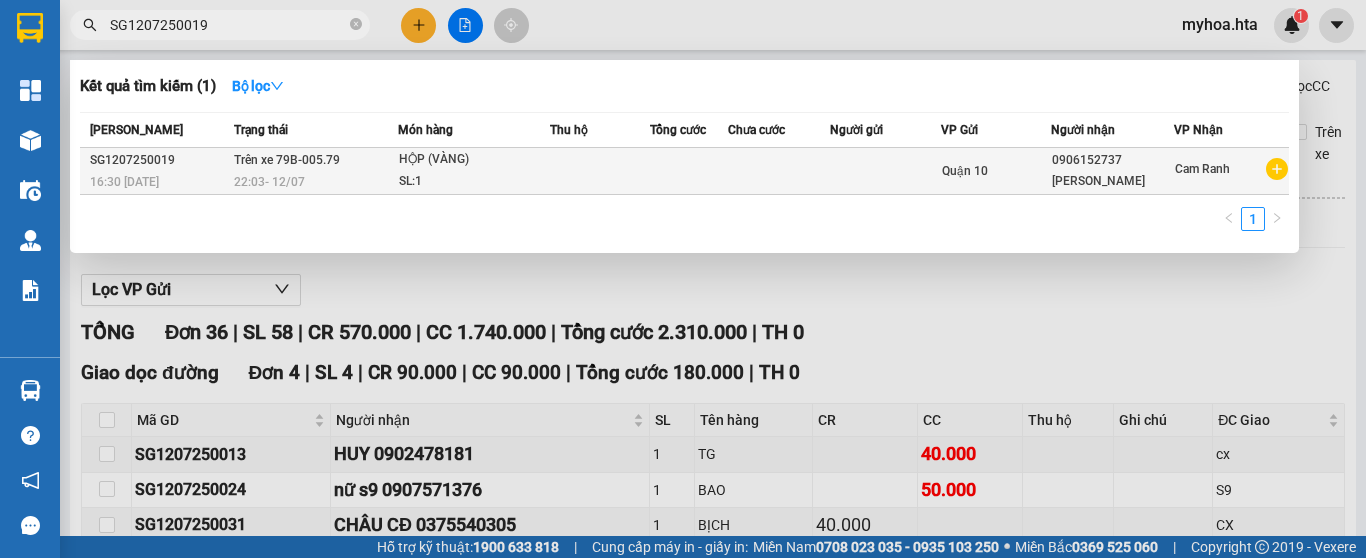 type on "SG1207250019" 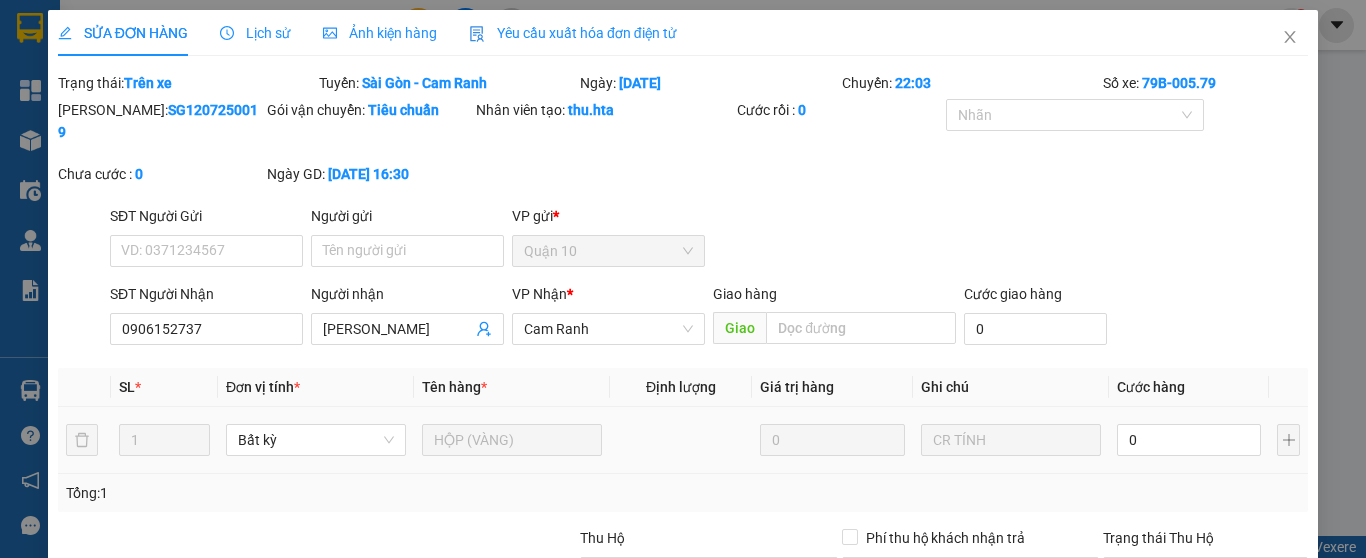 type on "0906152737" 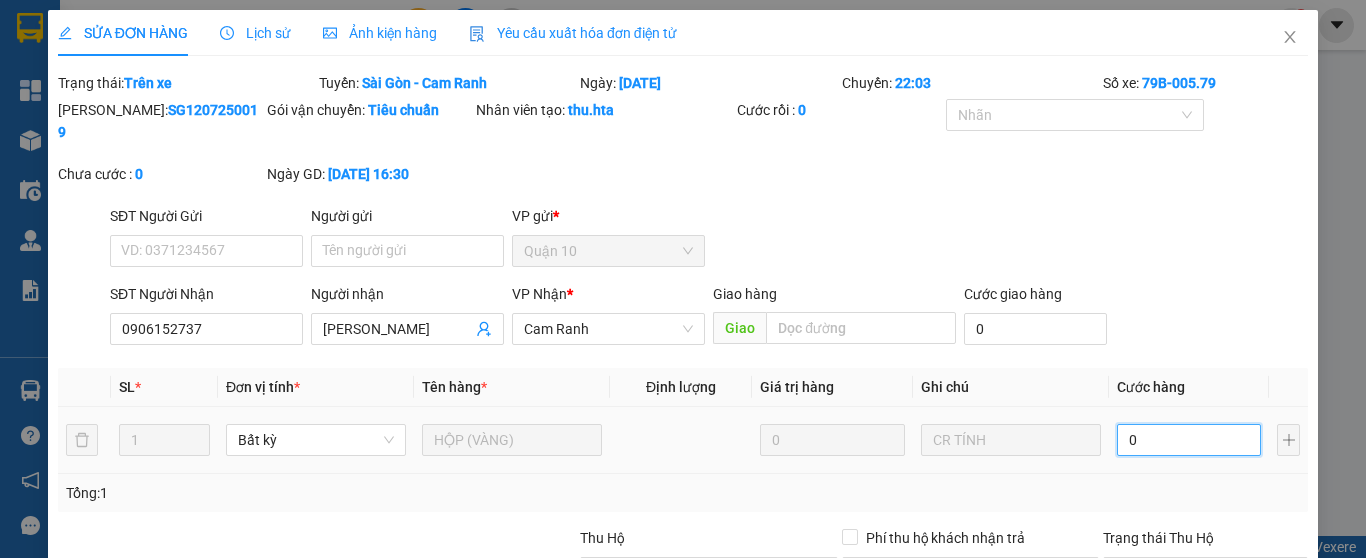 click on "0" at bounding box center (1189, 440) 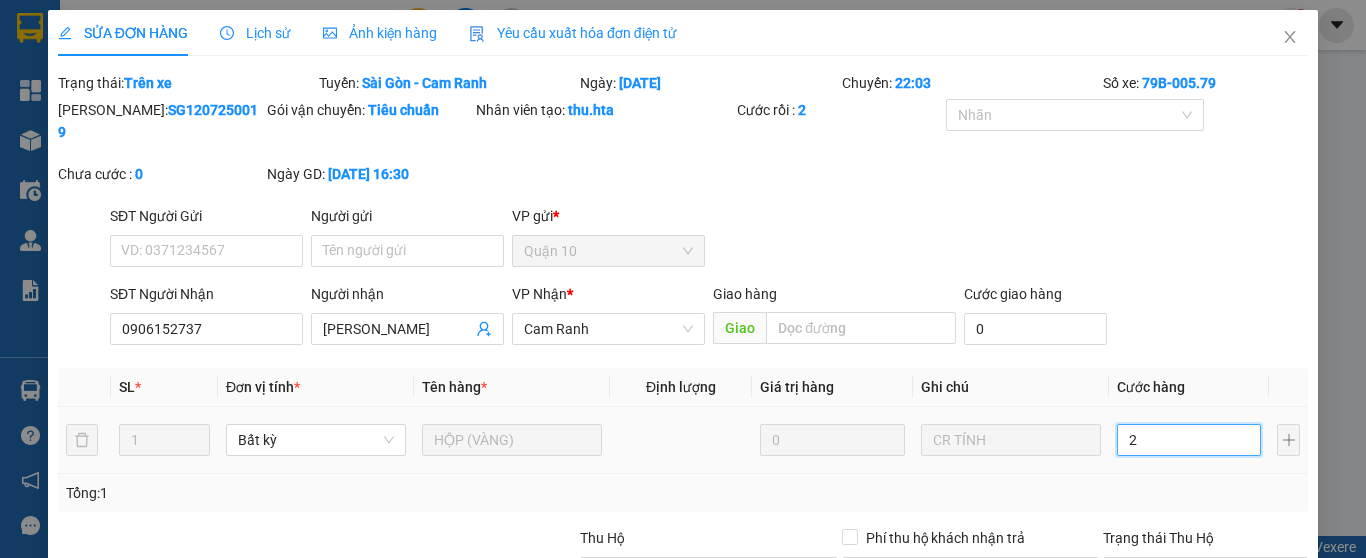 type on "2" 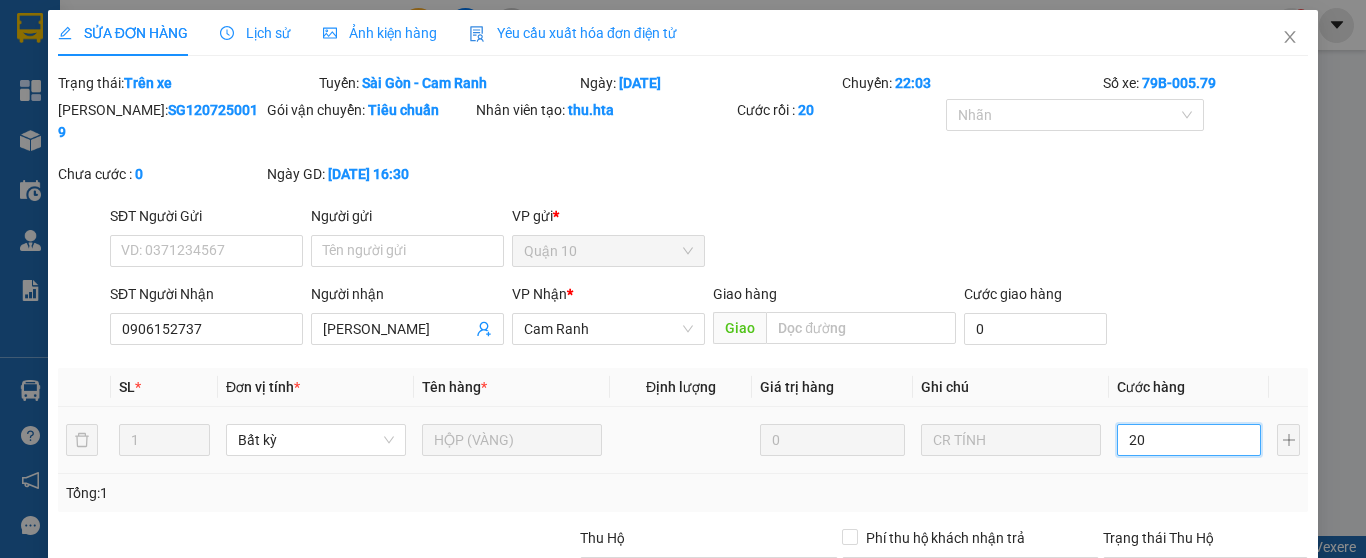 type on "200" 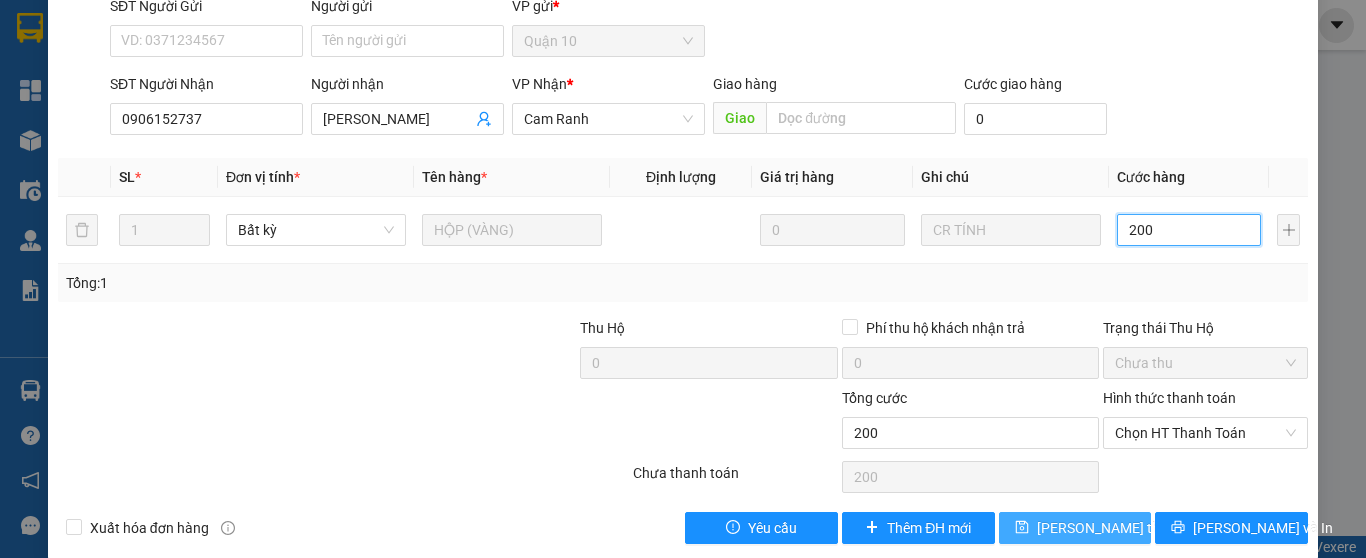 scroll, scrollTop: 213, scrollLeft: 0, axis: vertical 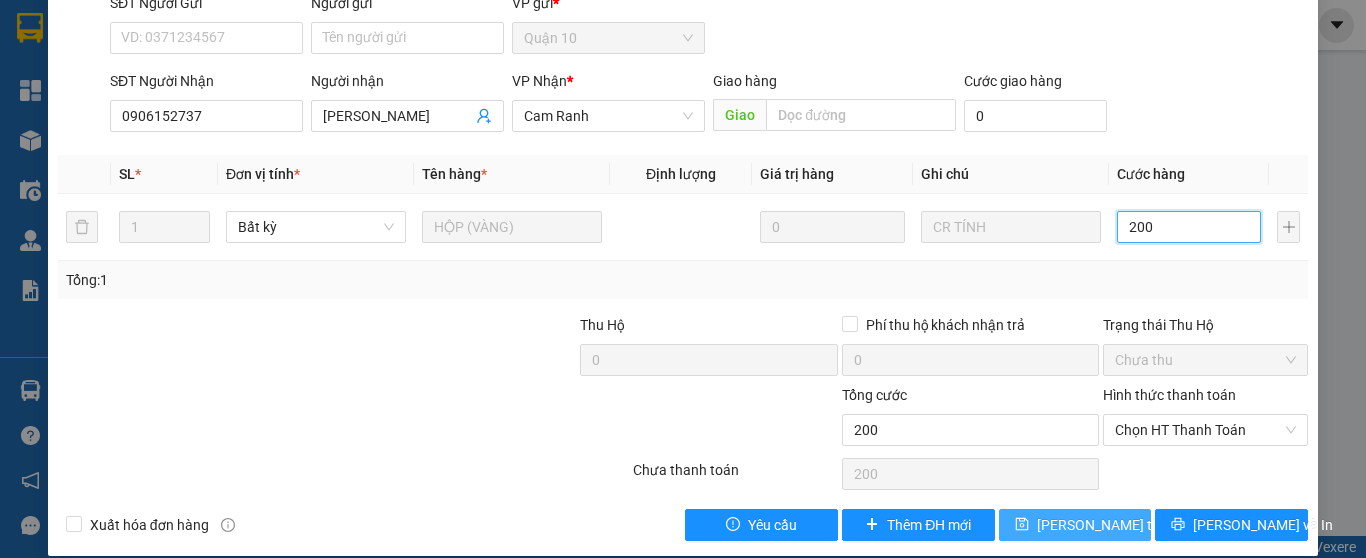 type on "200" 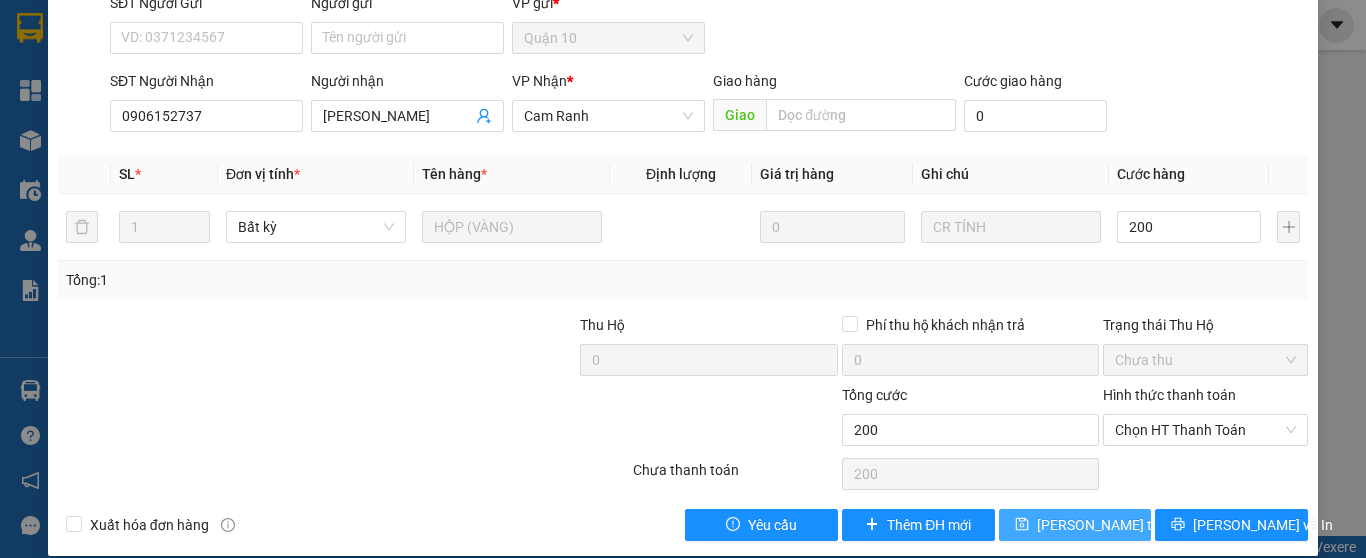 type on "200.000" 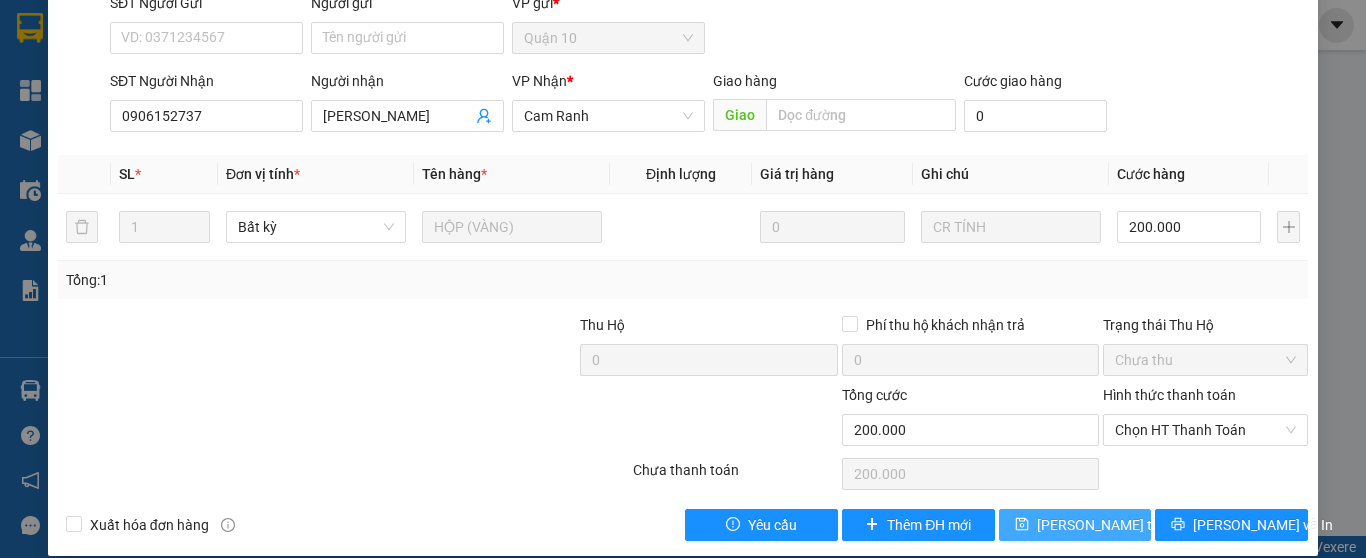 click on "[PERSON_NAME] thay đổi" at bounding box center [1117, 525] 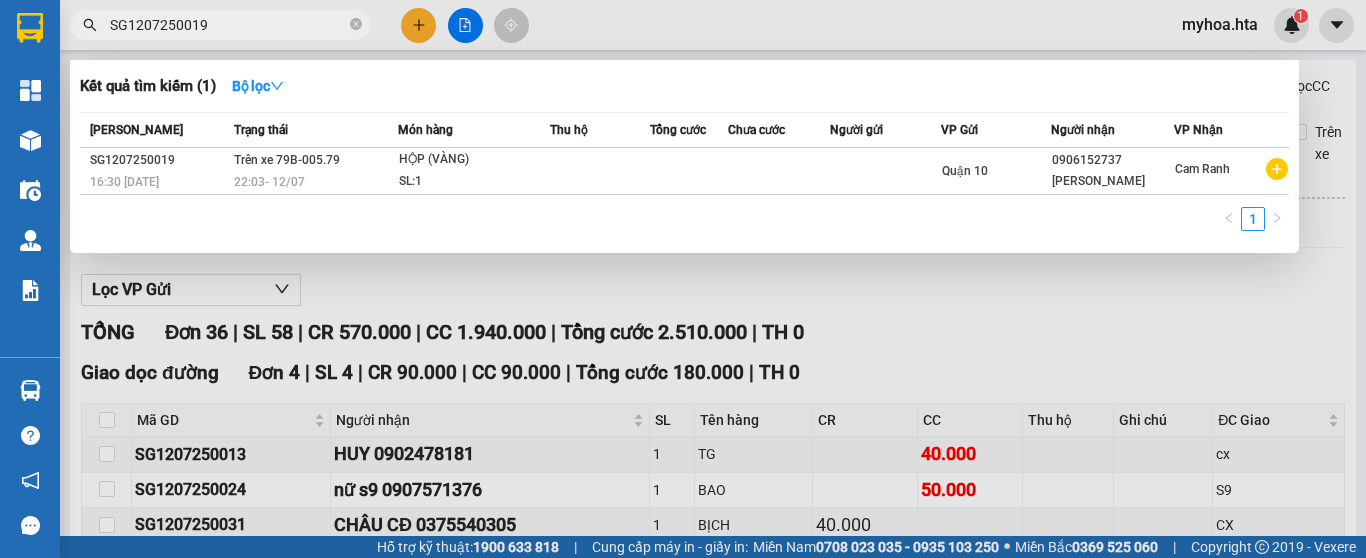 click on "SG1207250019" at bounding box center [228, 25] 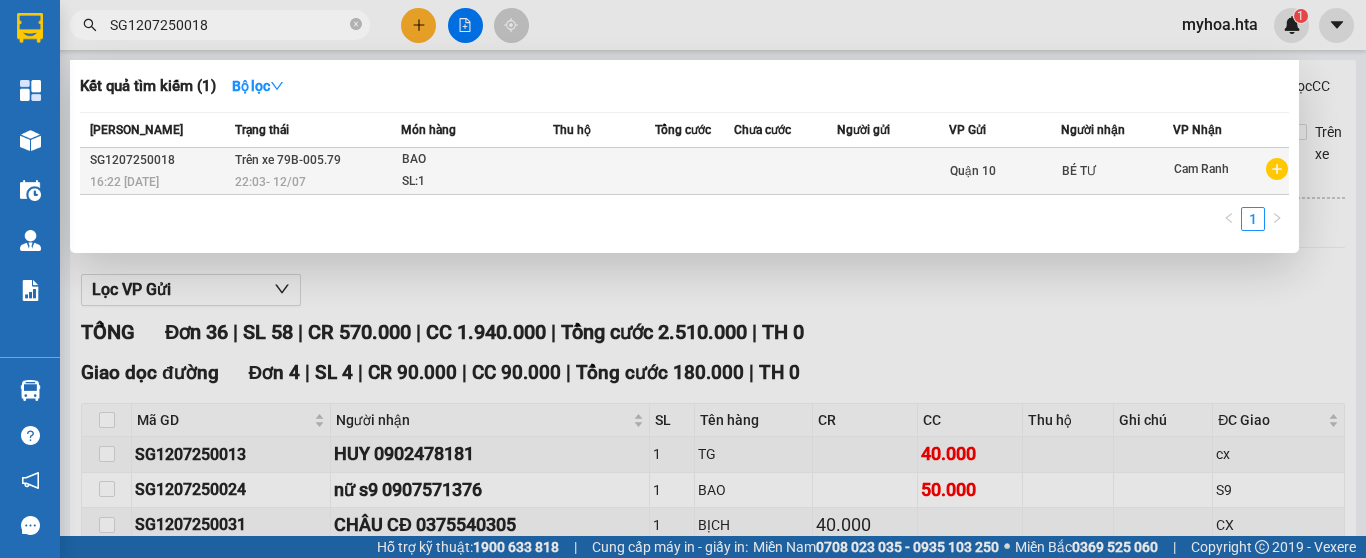 type on "SG1207250018" 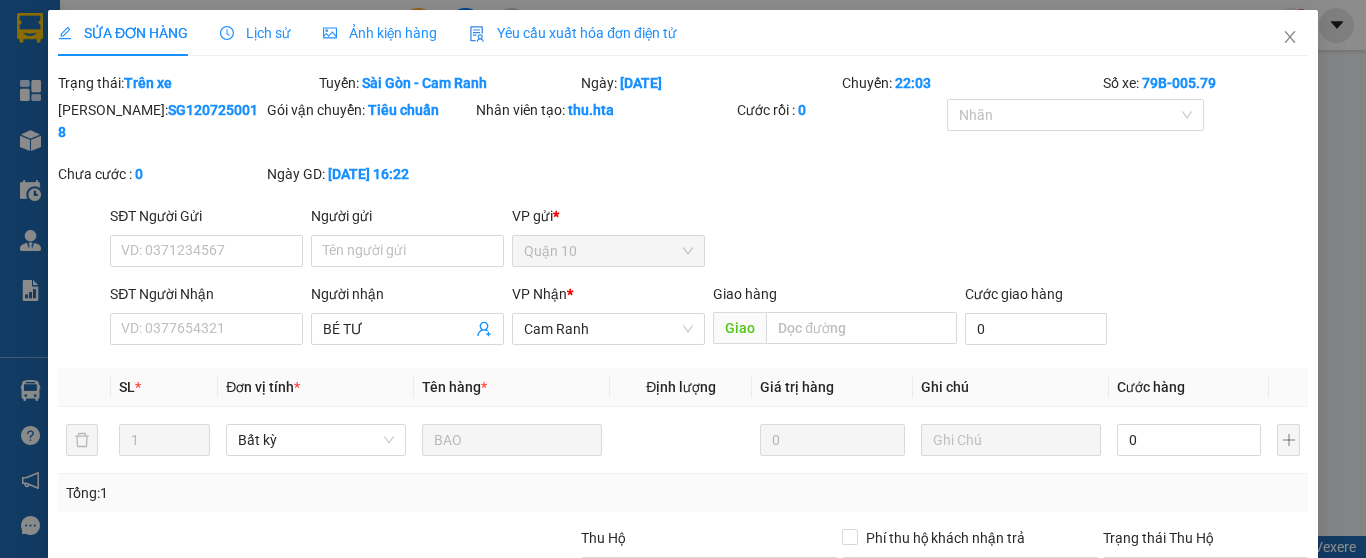 type on "BÉ TƯ" 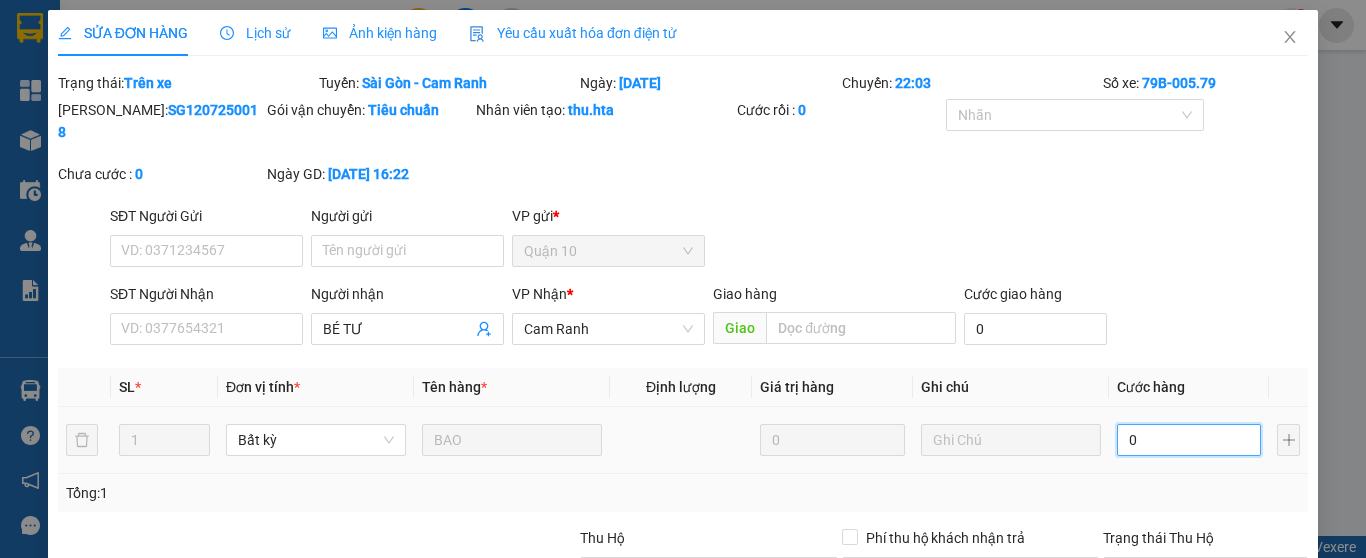 drag, startPoint x: 1161, startPoint y: 420, endPoint x: 1184, endPoint y: 406, distance: 26.925823 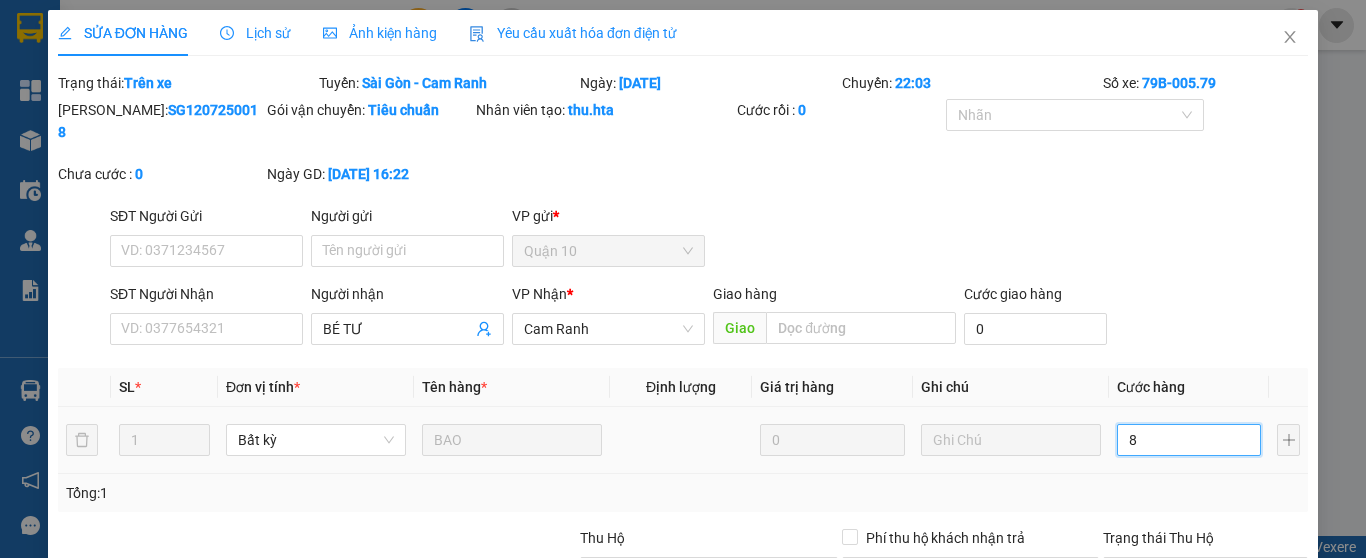 type on "8" 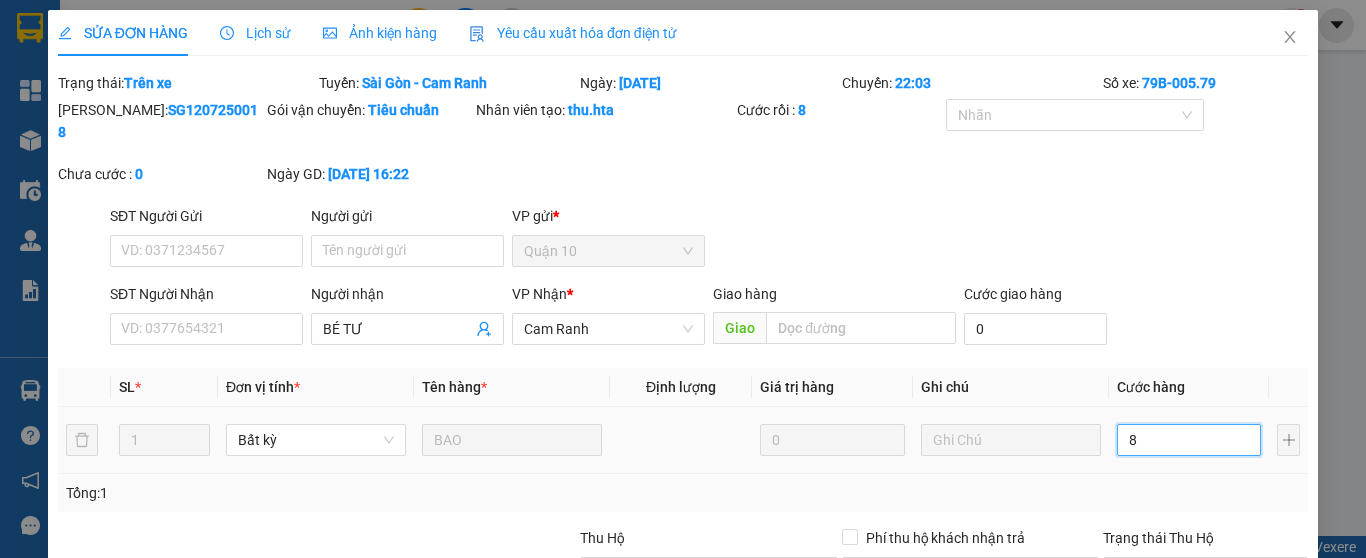 type on "80" 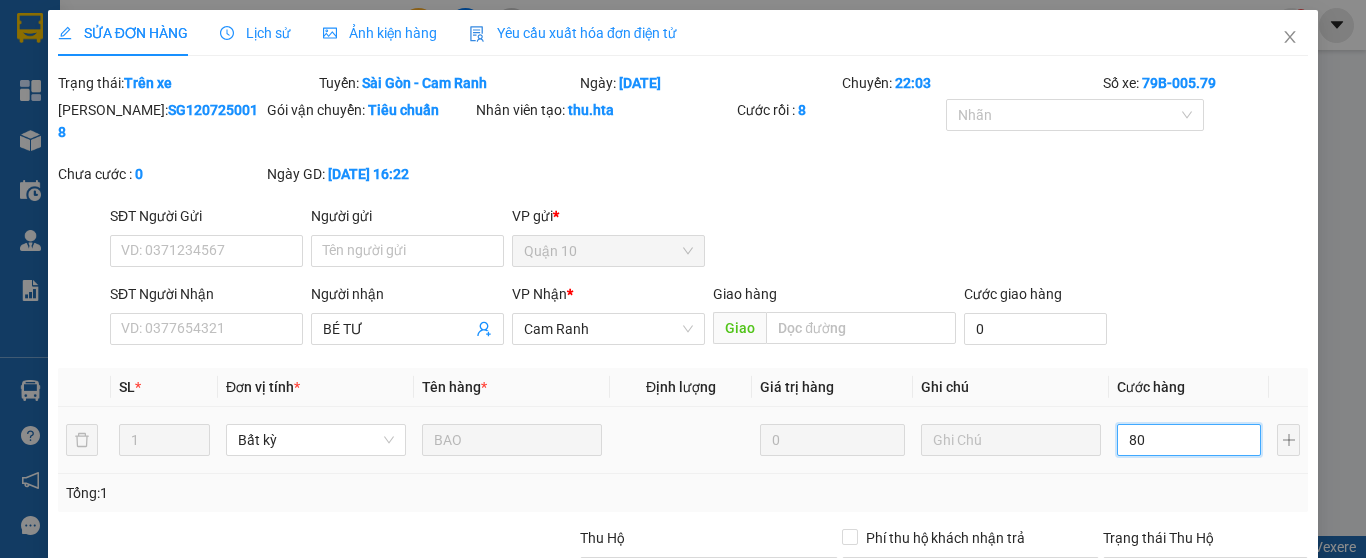 type on "80" 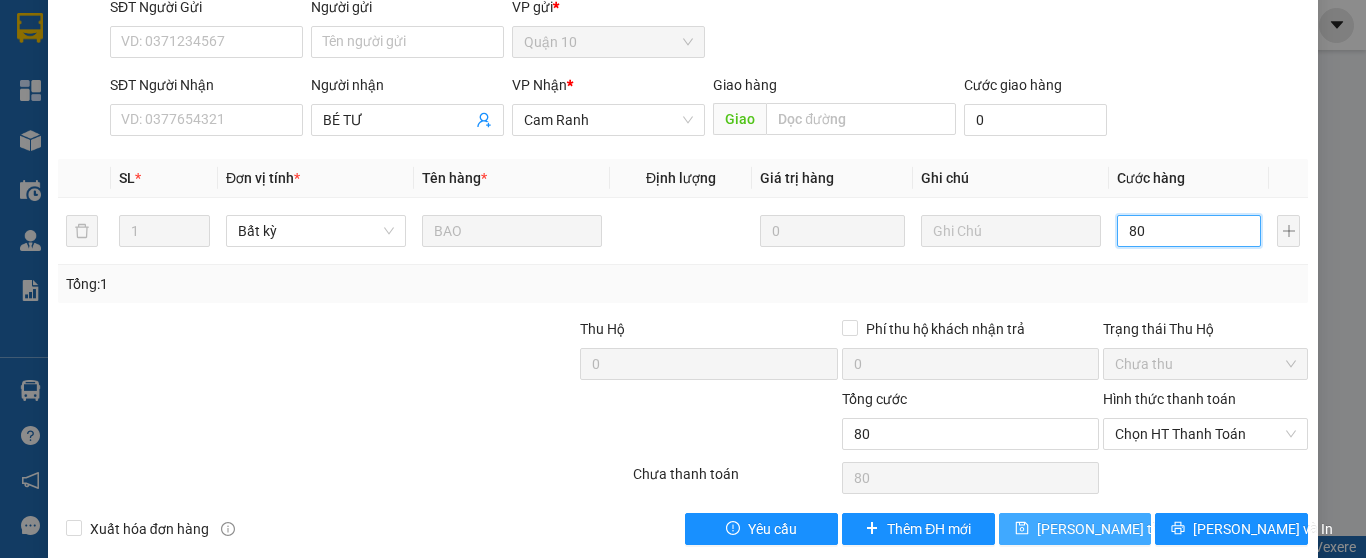scroll, scrollTop: 213, scrollLeft: 0, axis: vertical 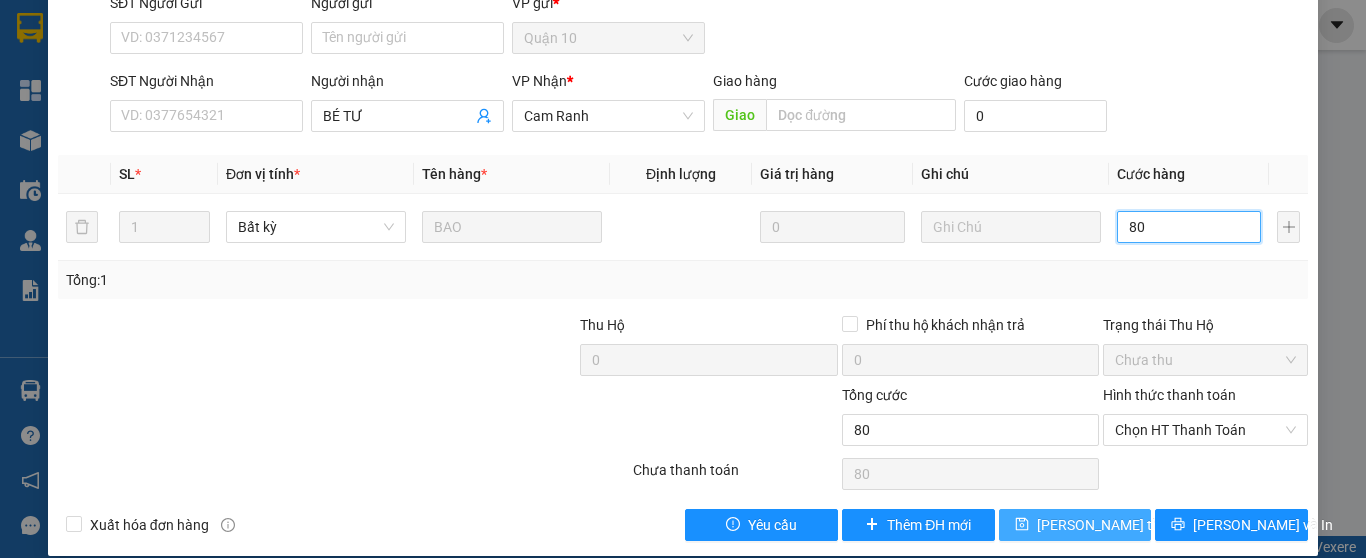 type on "80" 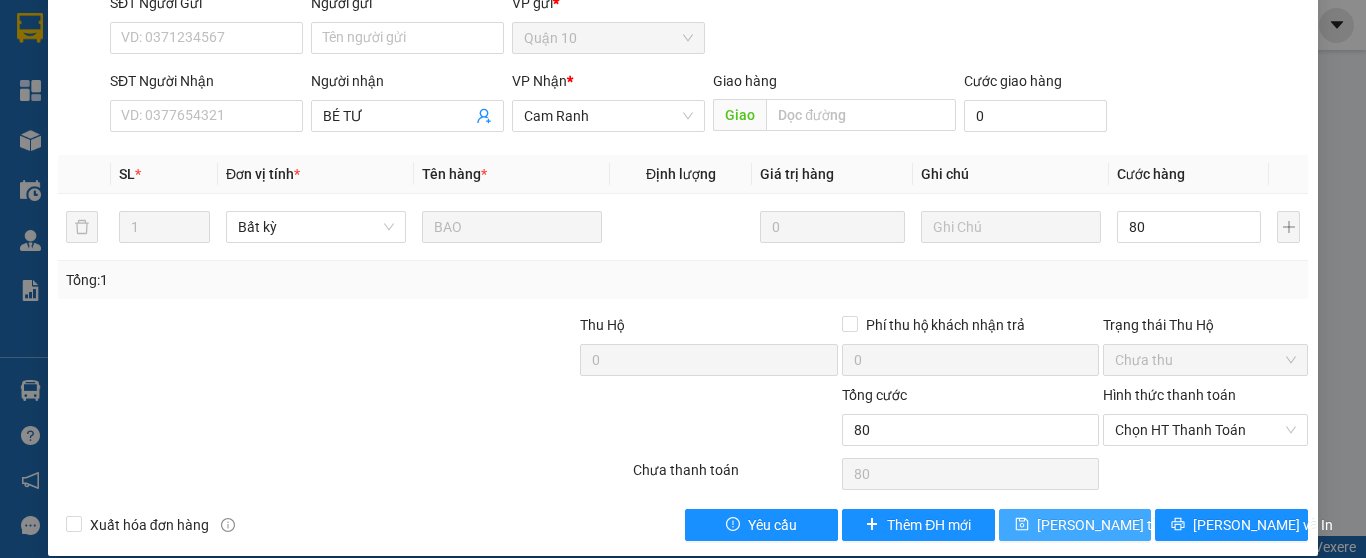 type on "80.000" 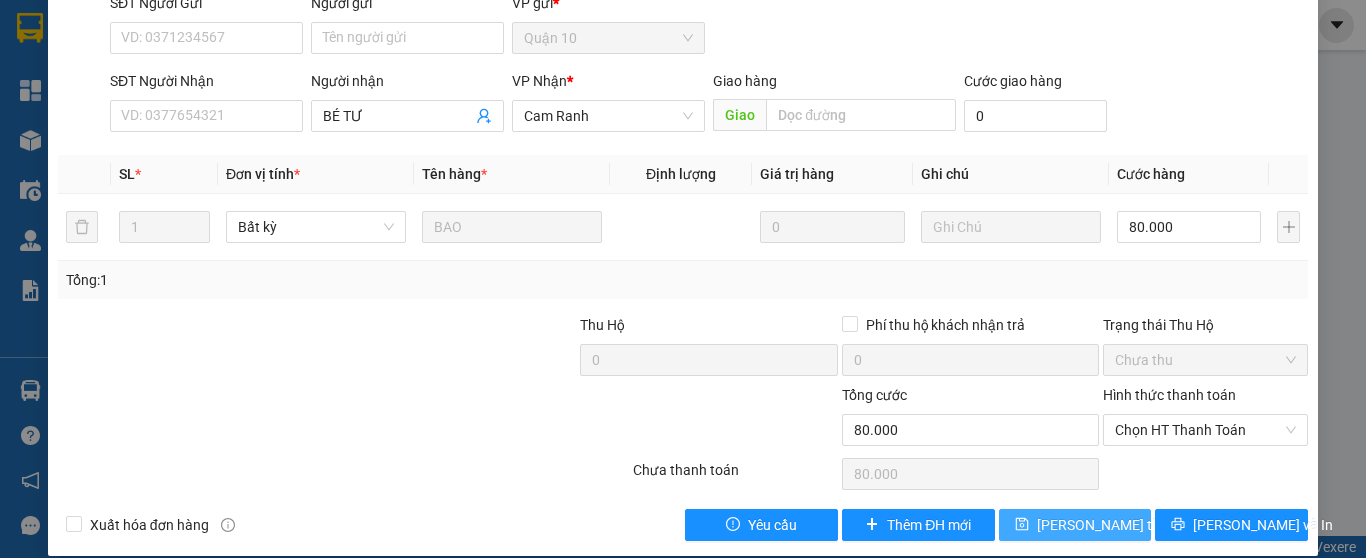 click on "[PERSON_NAME] thay đổi" at bounding box center (1117, 525) 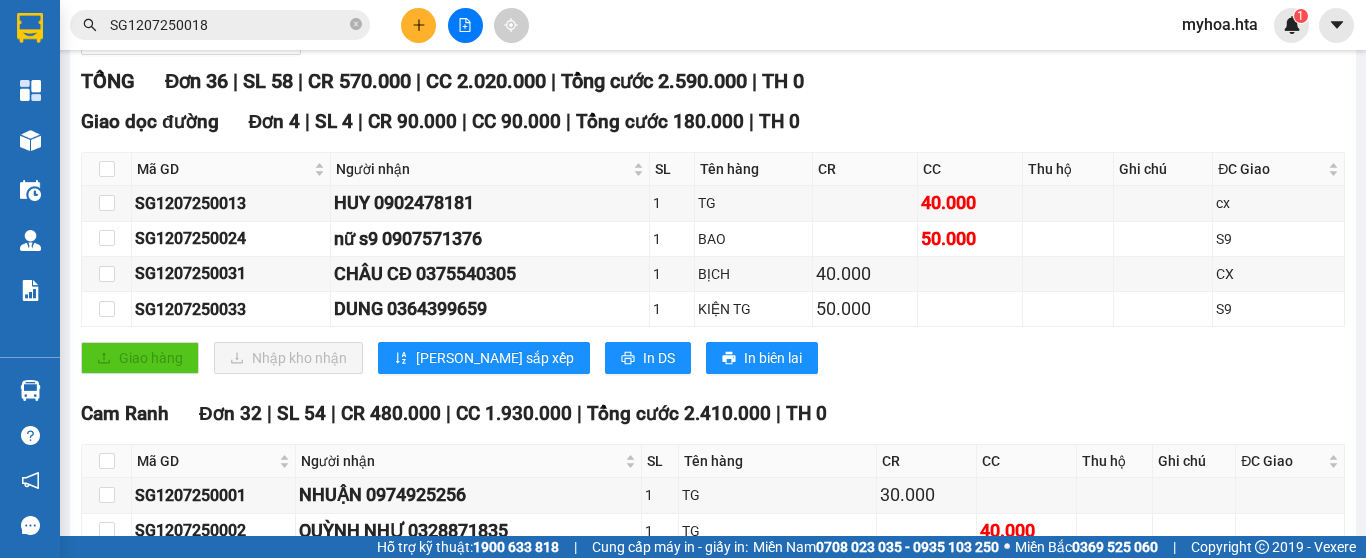 scroll, scrollTop: 500, scrollLeft: 0, axis: vertical 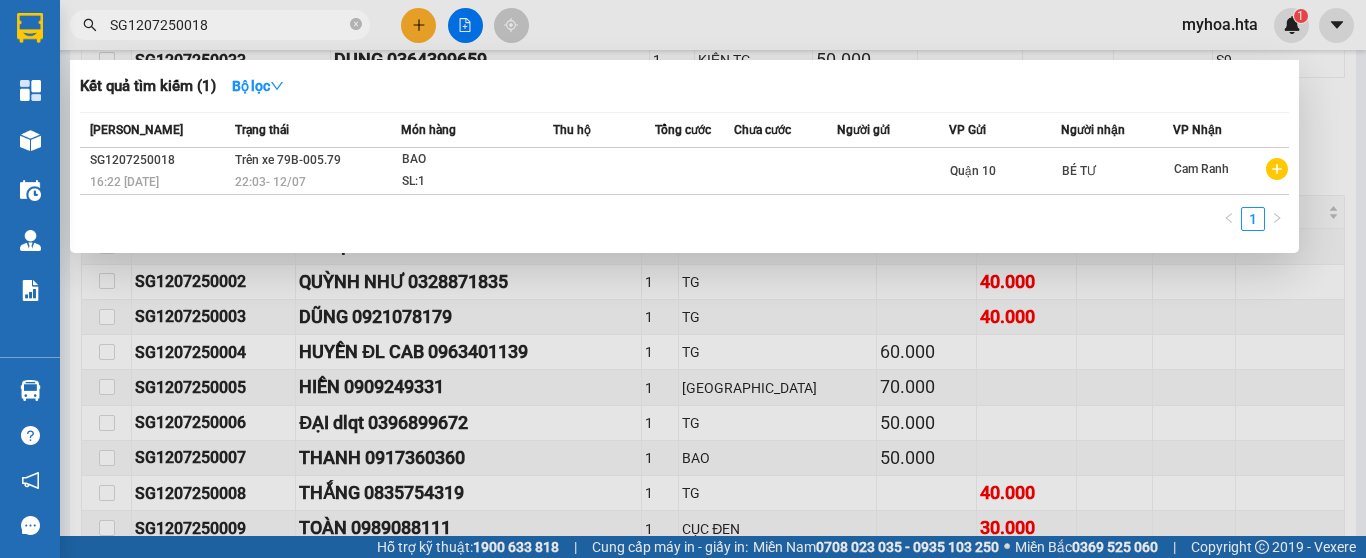 click on "SG1207250018" at bounding box center (228, 25) 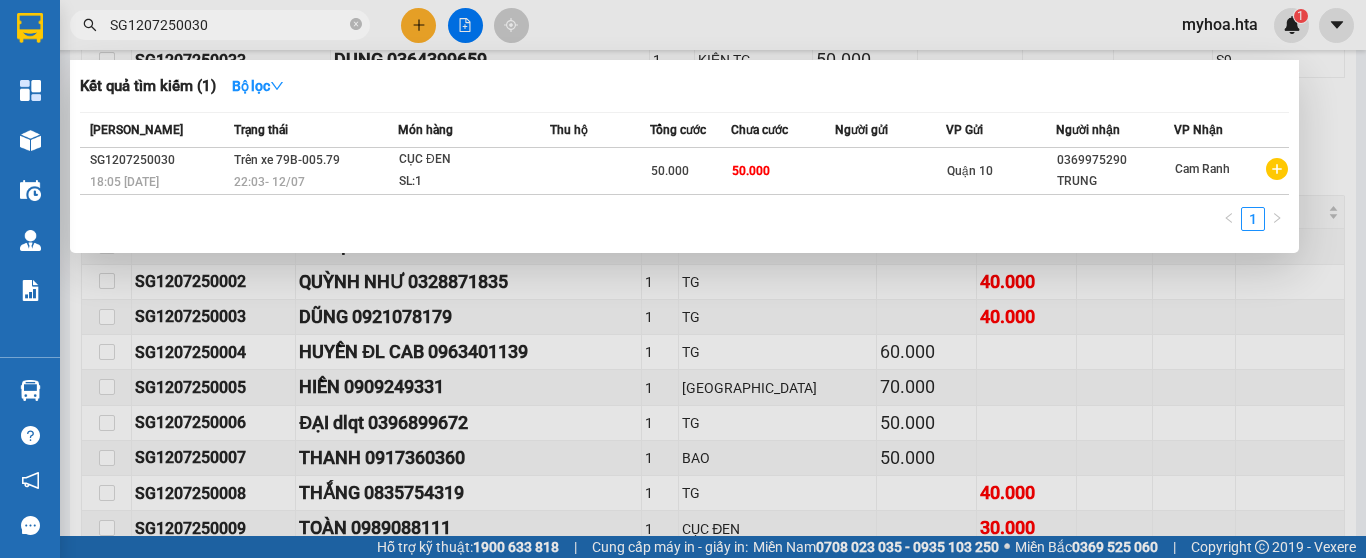 type on "SG1207250030" 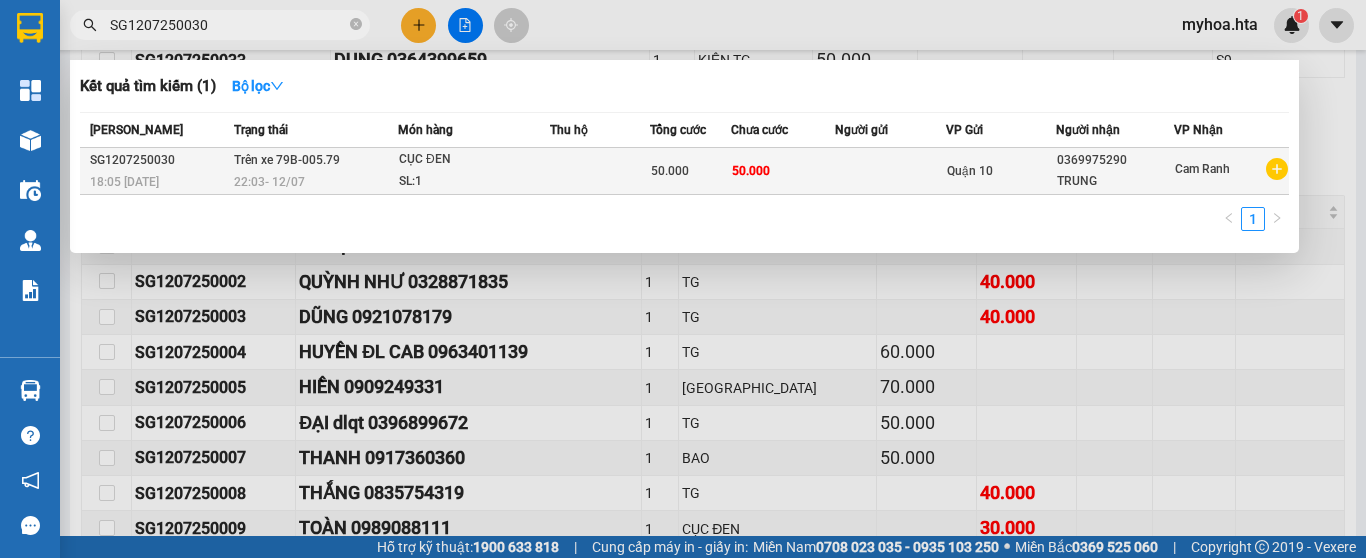 click at bounding box center [890, 171] 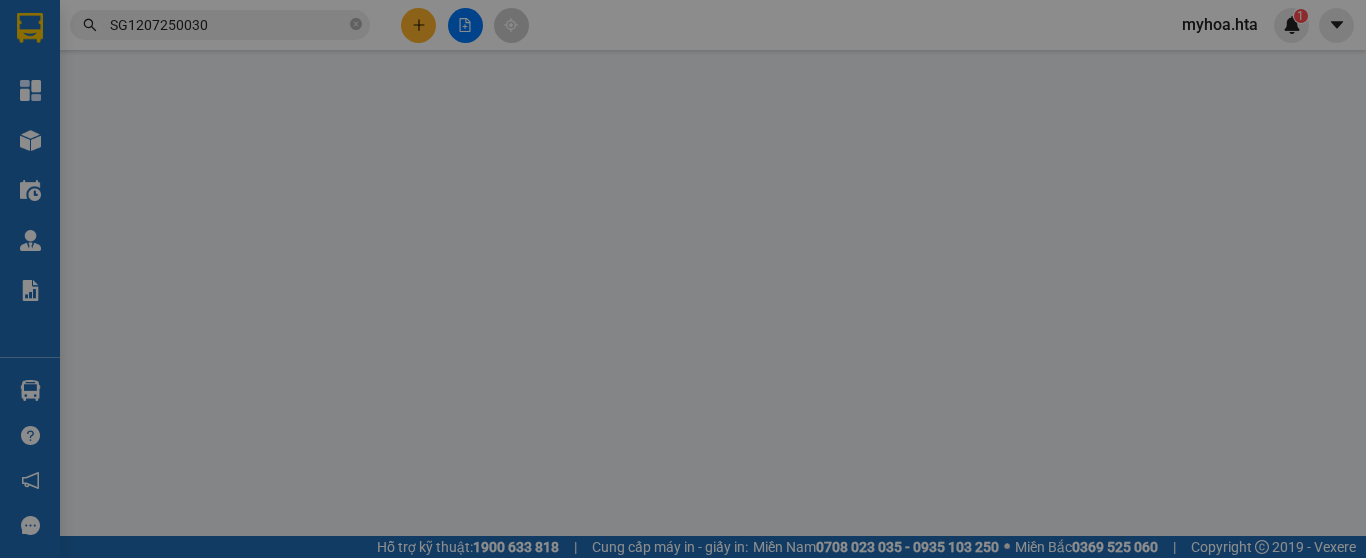 scroll, scrollTop: 0, scrollLeft: 0, axis: both 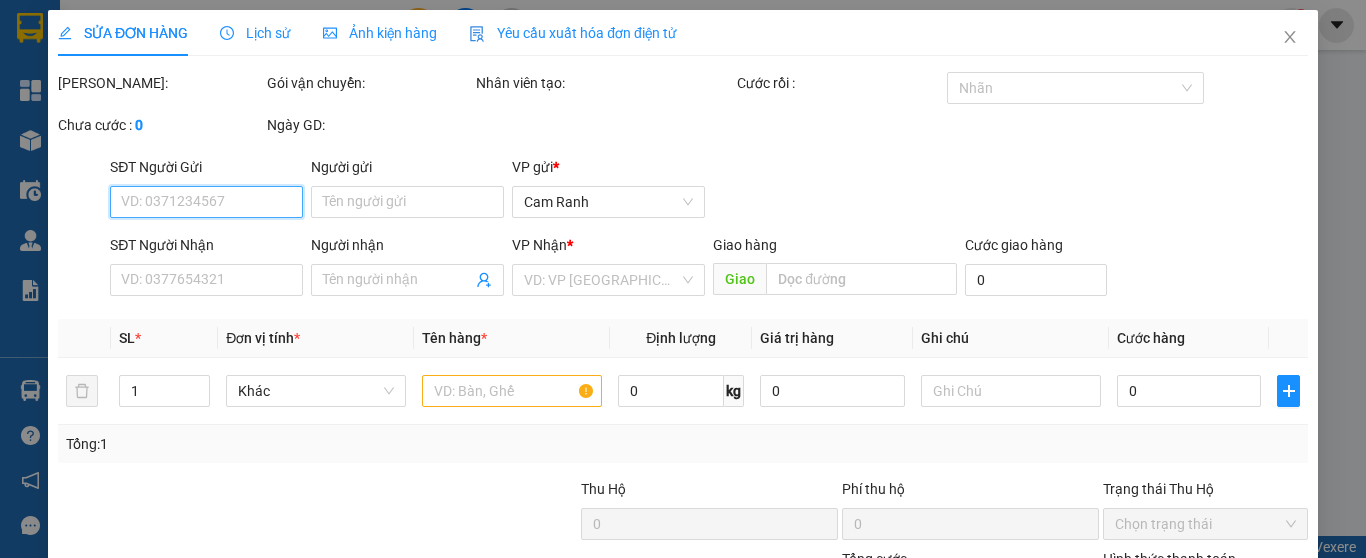 type on "0369975290" 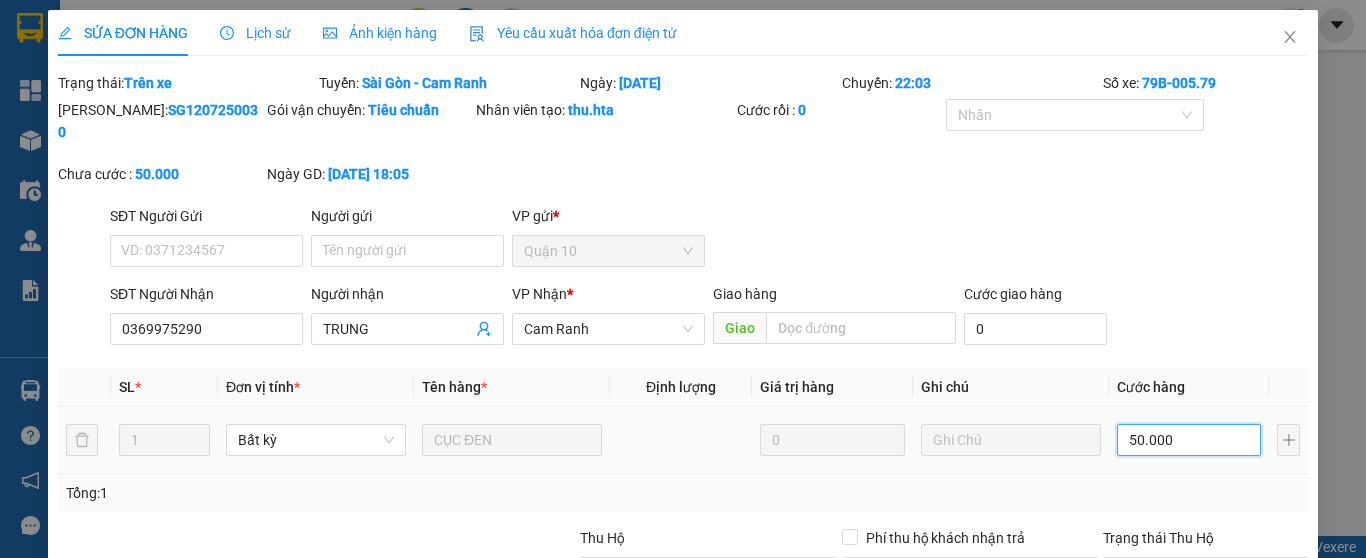 click on "50.000" at bounding box center [1189, 440] 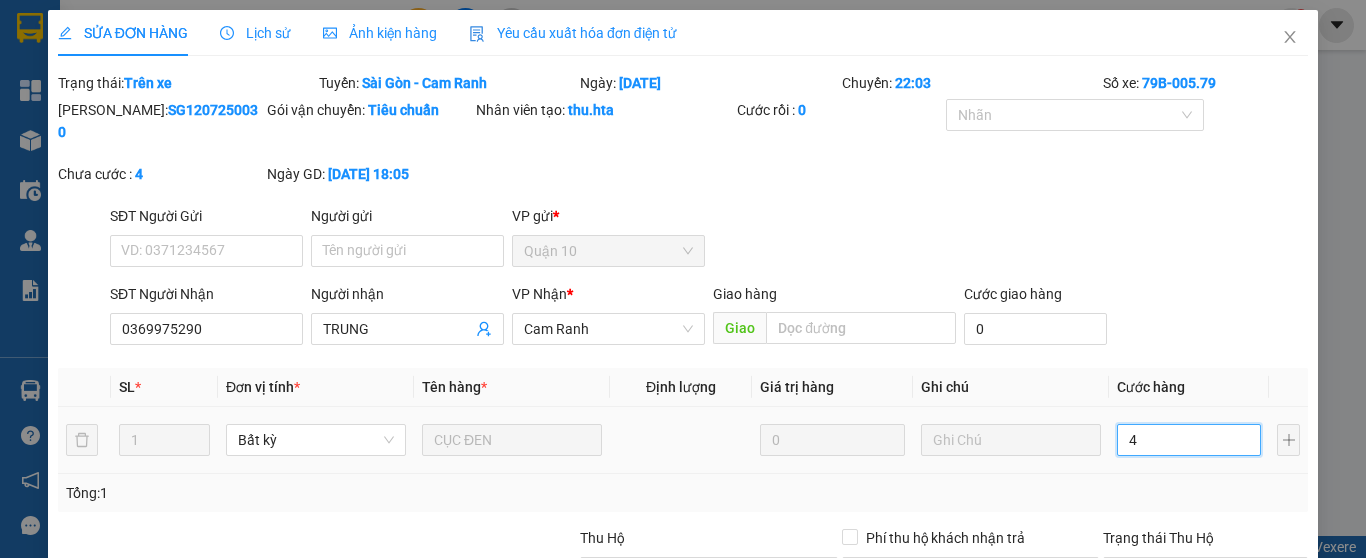 type on "40" 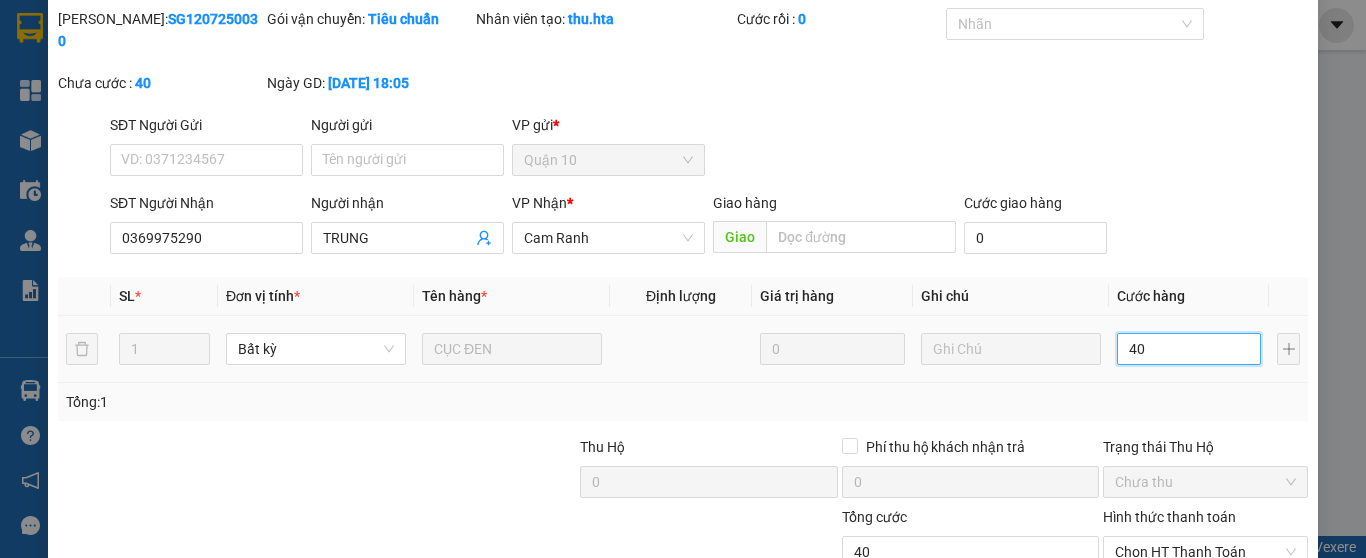 scroll, scrollTop: 213, scrollLeft: 0, axis: vertical 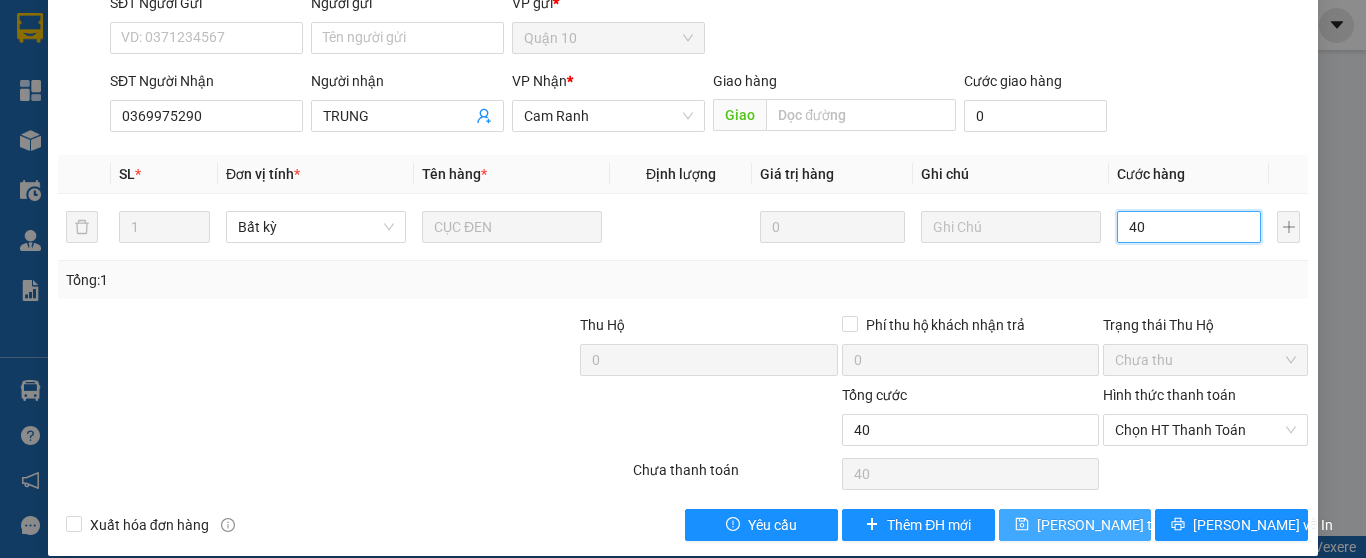 type on "40" 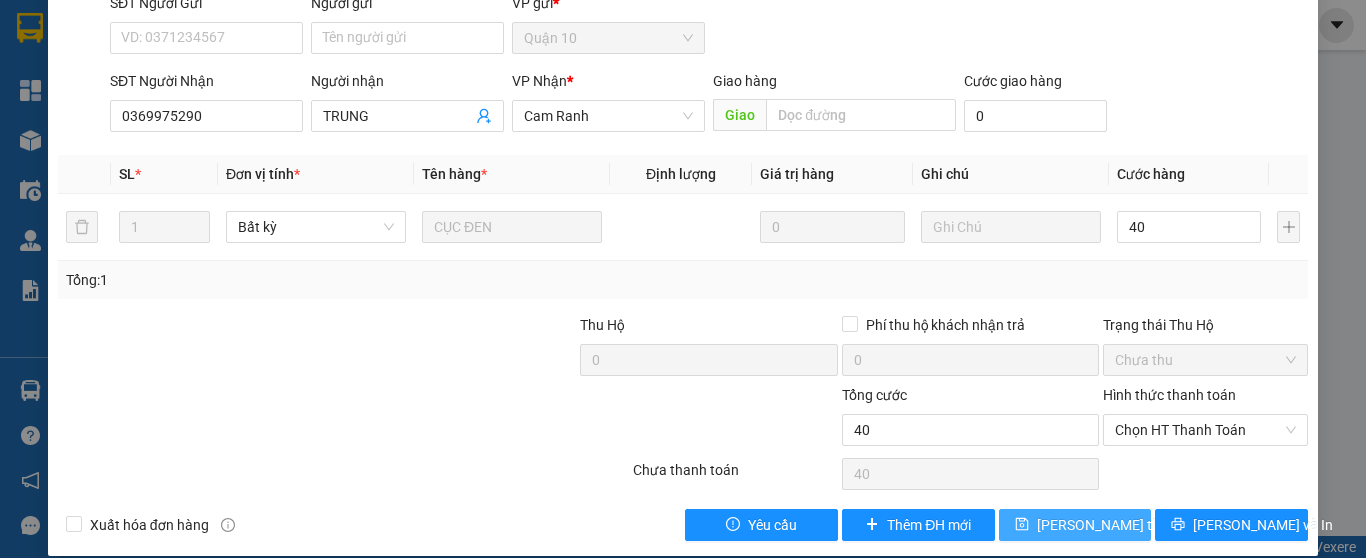 type on "40.000" 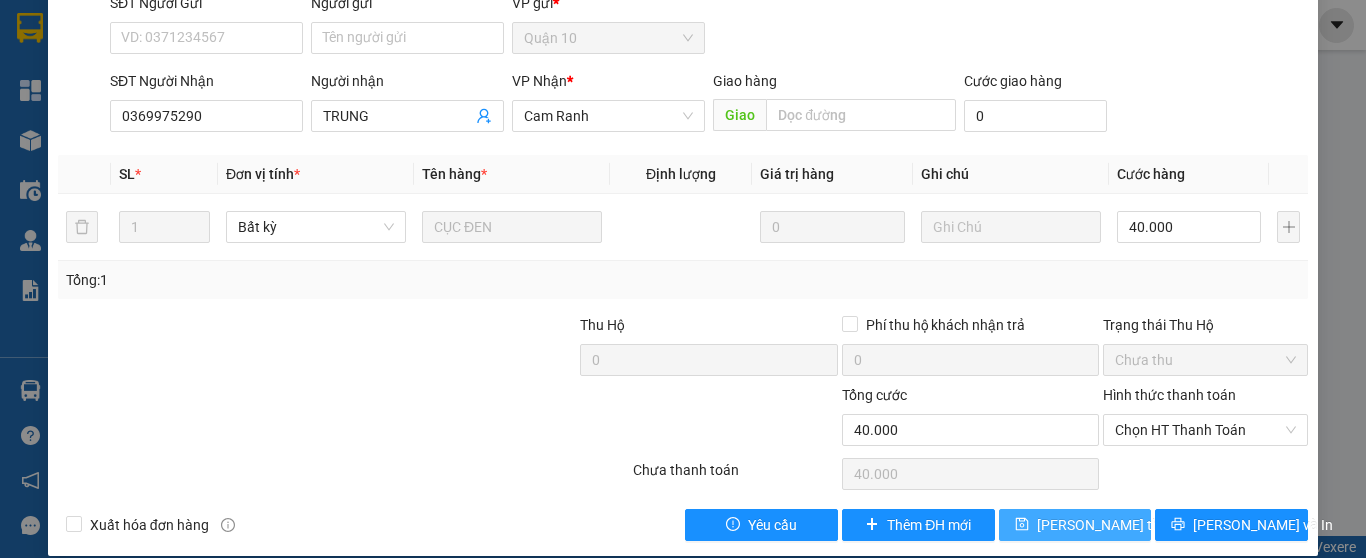 click on "[PERSON_NAME] thay đổi" at bounding box center [1117, 525] 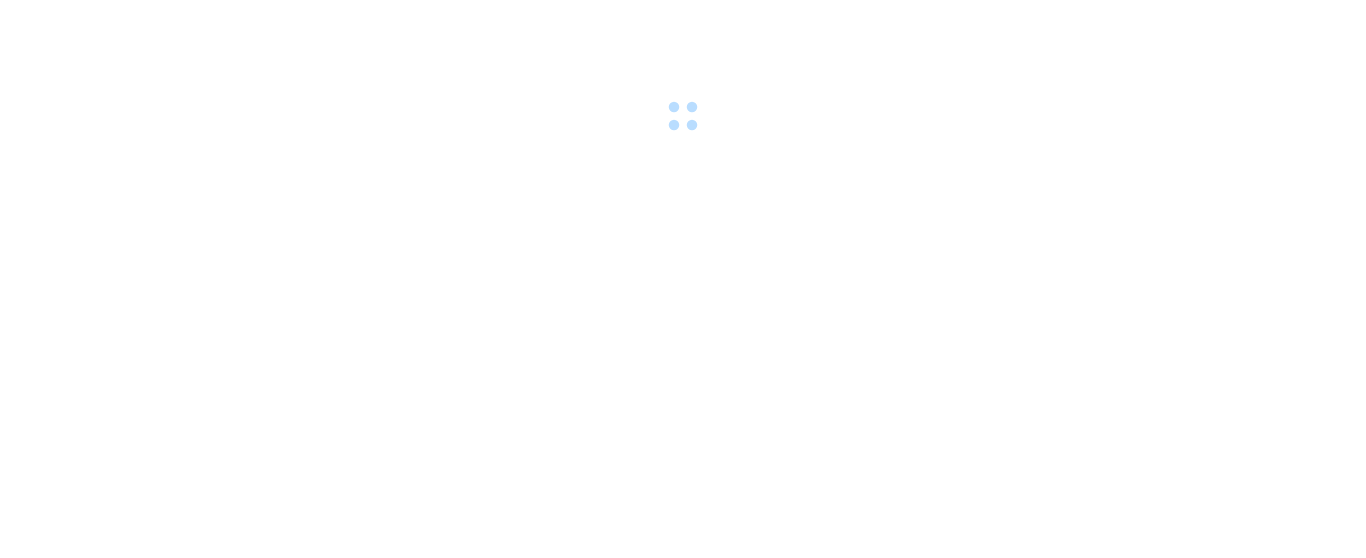 scroll, scrollTop: 0, scrollLeft: 0, axis: both 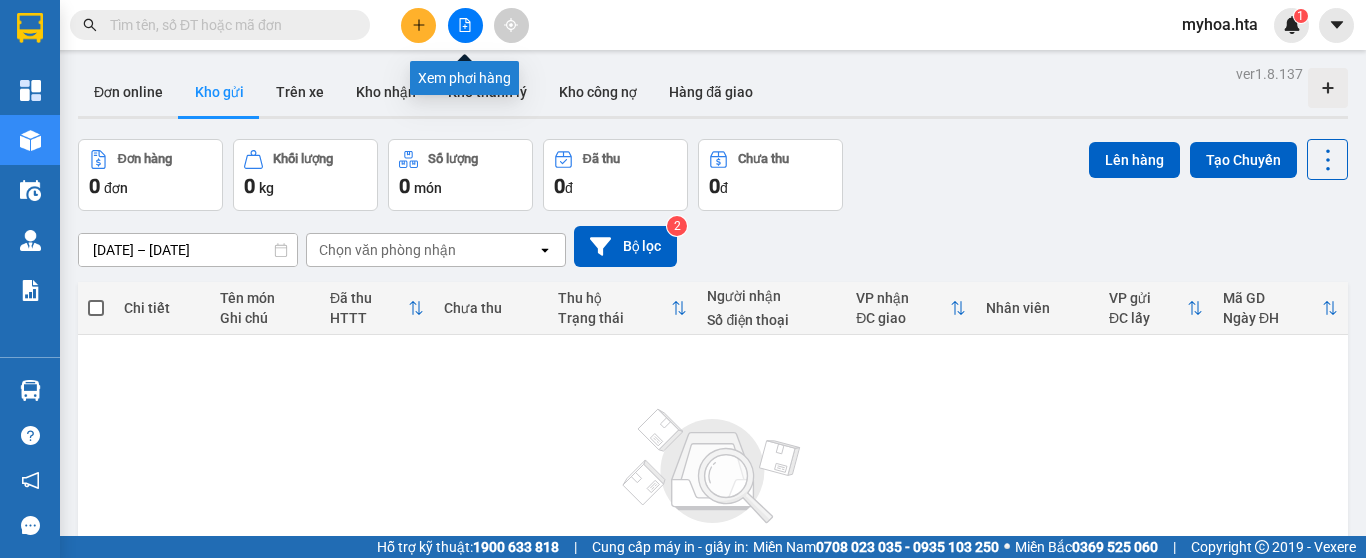 click 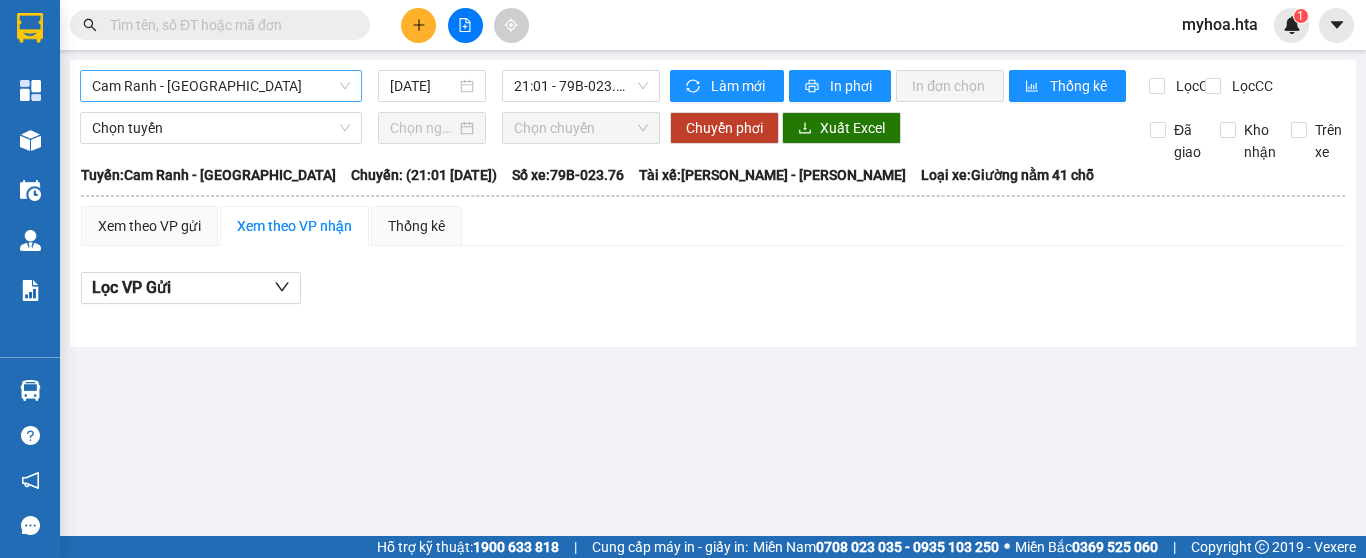 click on "Cam Ranh - [GEOGRAPHIC_DATA]" at bounding box center (221, 86) 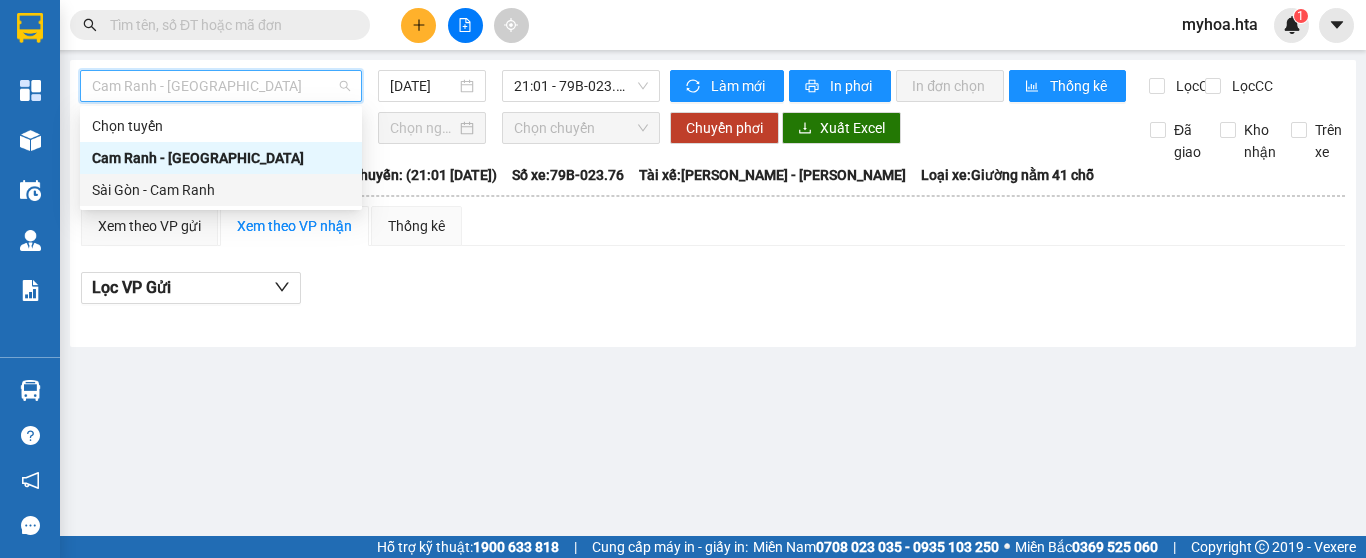 click on "Sài Gòn - Cam Ranh" at bounding box center (221, 190) 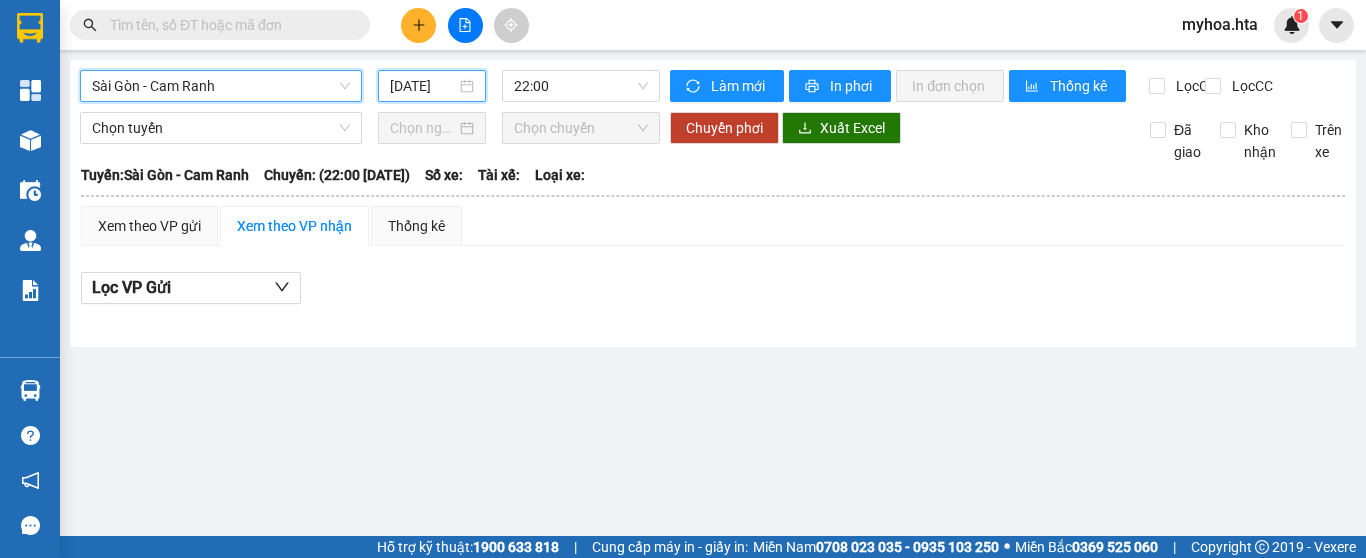 click on "13/07/2025" at bounding box center [423, 86] 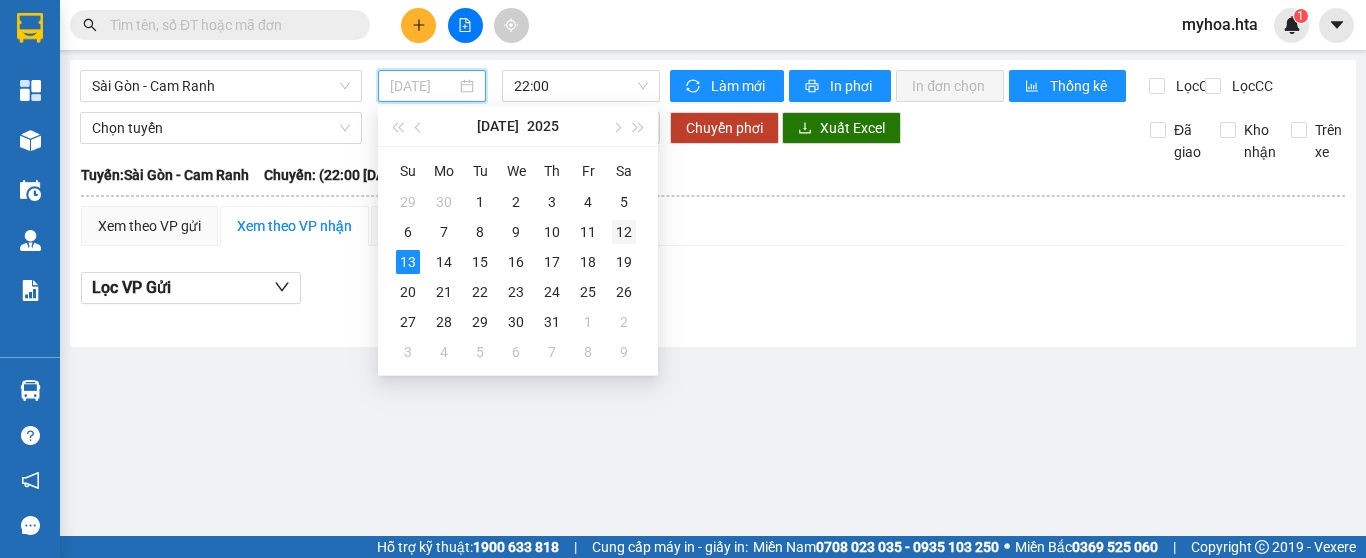 click on "12" at bounding box center [624, 232] 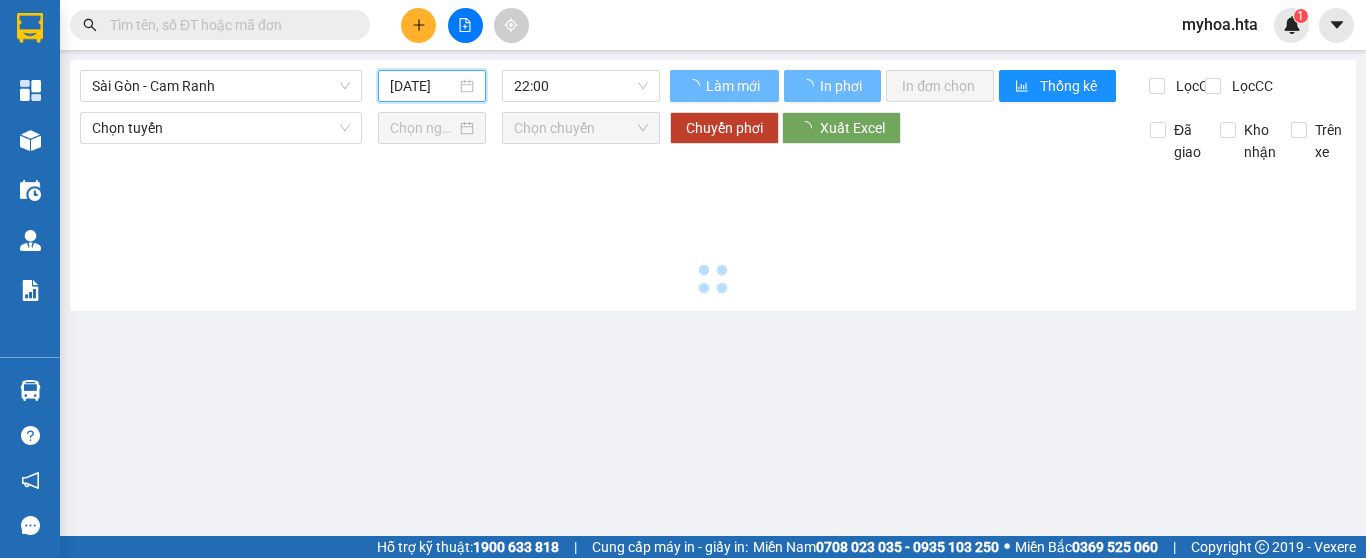 type on "[DATE]" 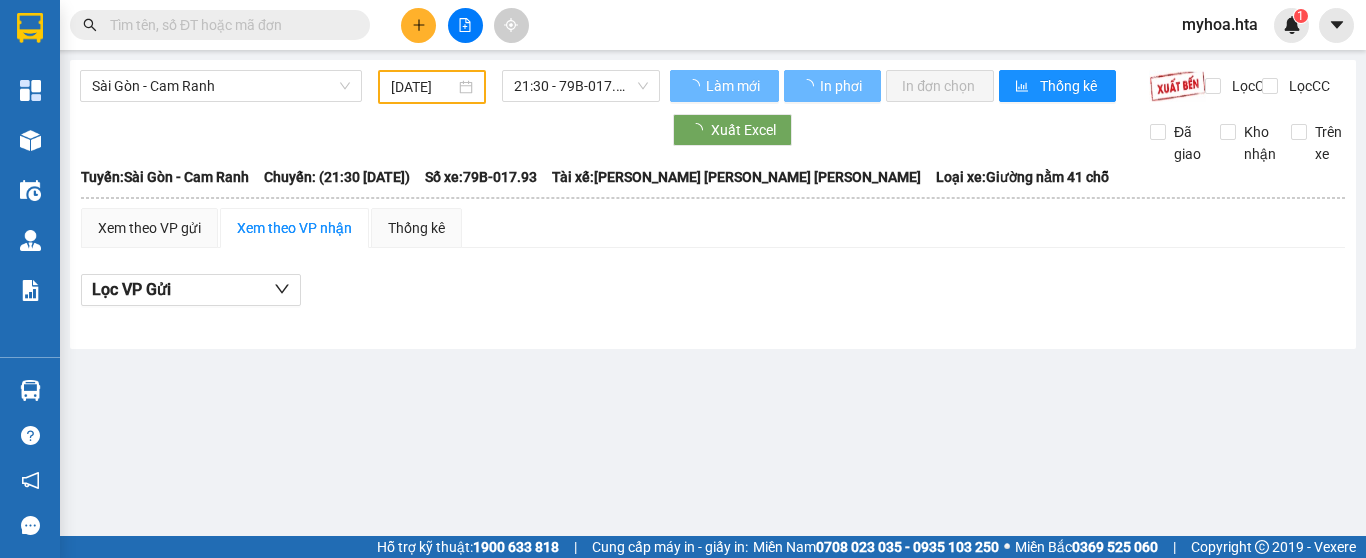click on "Sài Gòn - Cam Ranh 12/07/2025 21:30     - 79B-017.93" at bounding box center (370, 87) 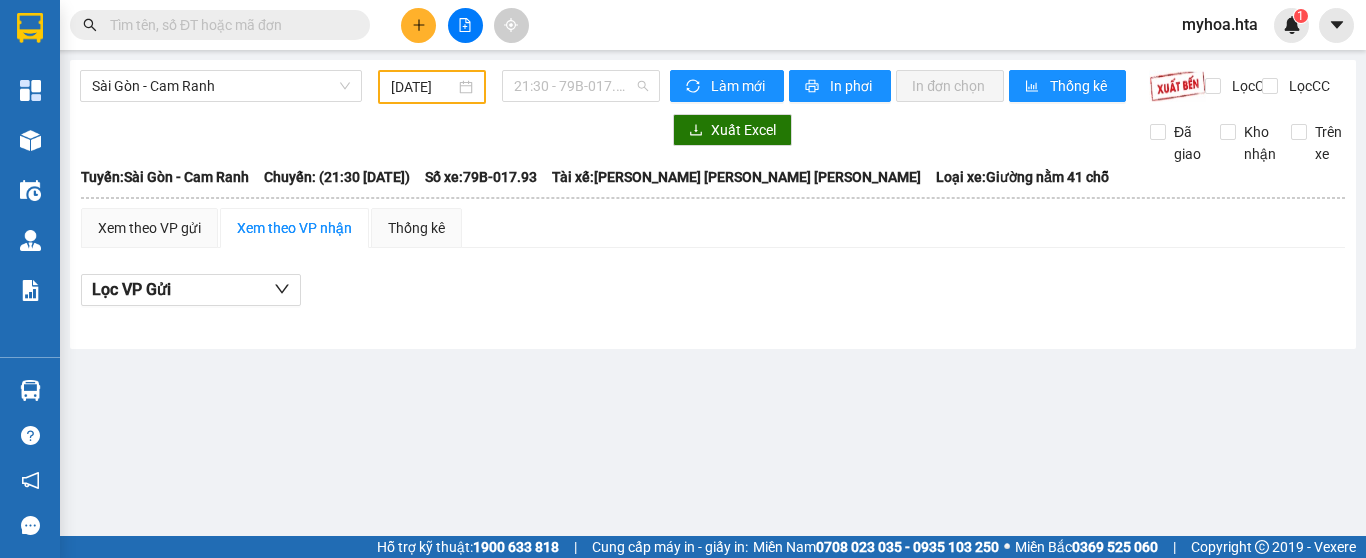 drag, startPoint x: 585, startPoint y: 99, endPoint x: 615, endPoint y: 132, distance: 44.598206 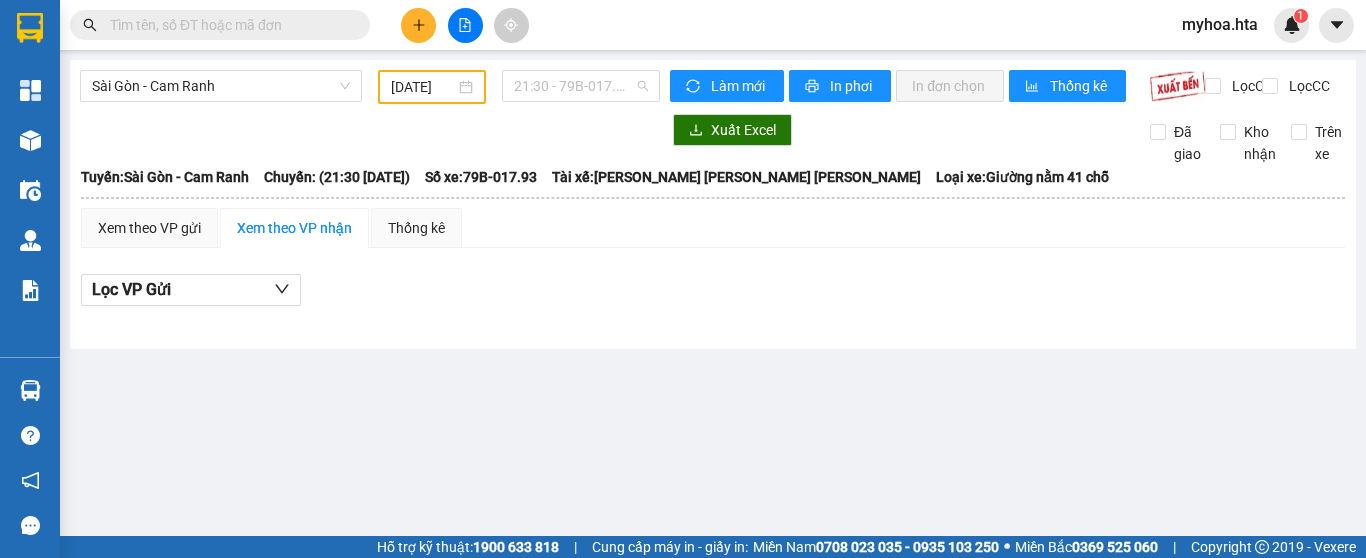 click on "21:30     - 79B-017.93" at bounding box center (581, 87) 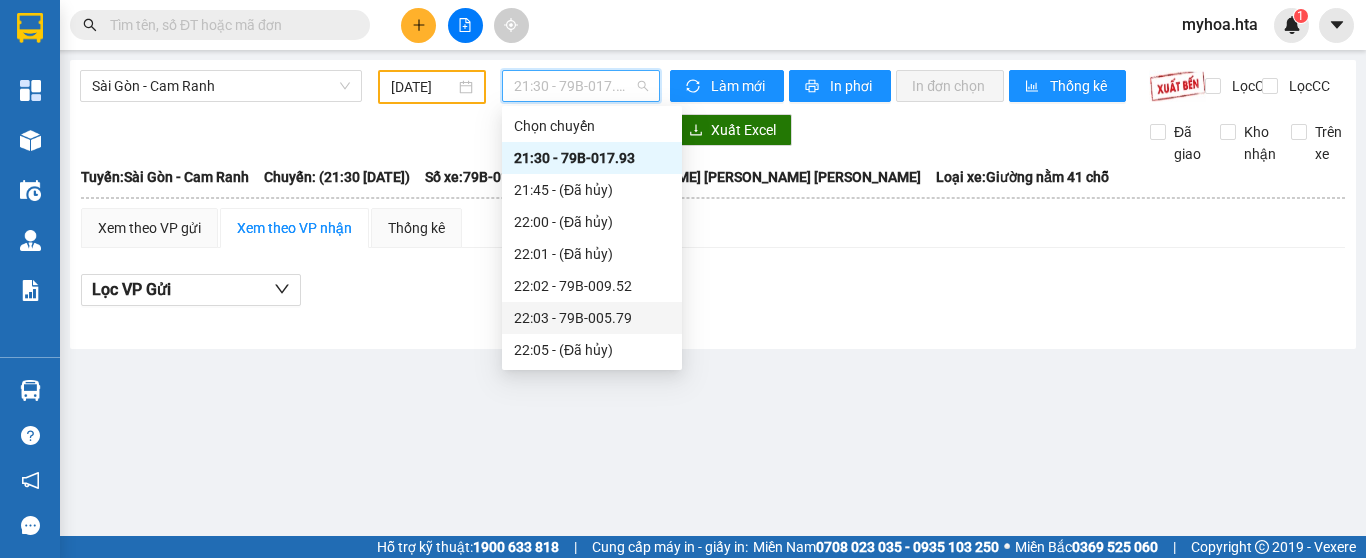 drag, startPoint x: 613, startPoint y: 283, endPoint x: 624, endPoint y: 311, distance: 30.083218 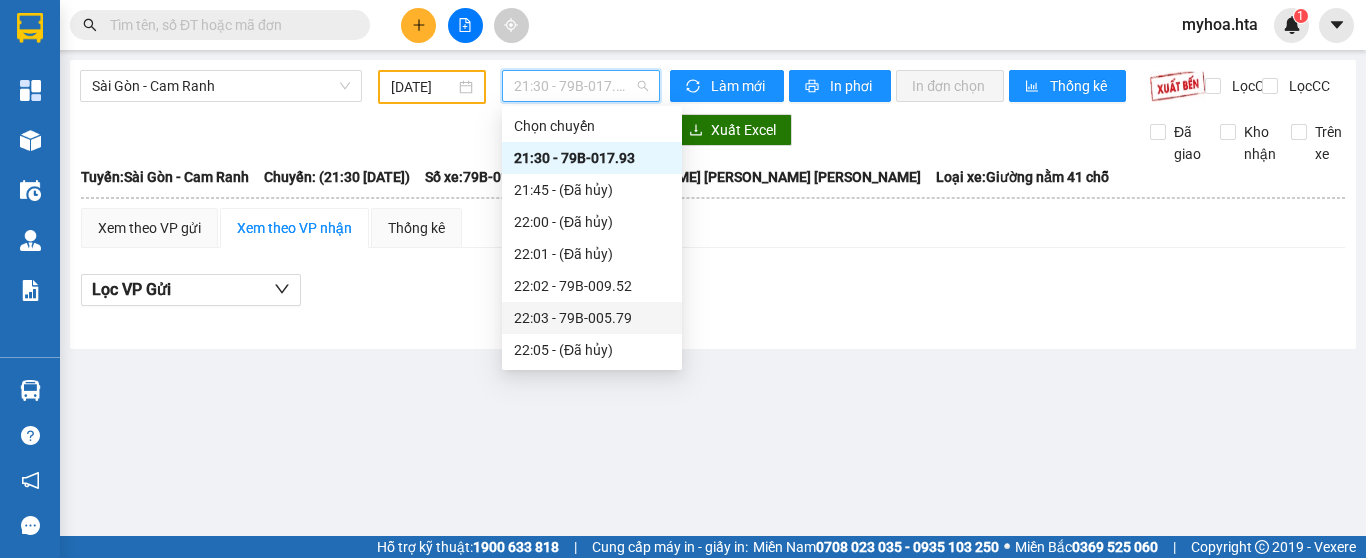 click on "Chọn chuyến 21:30     - 79B-017.93  21:45     - (Đã hủy) 22:00     - (Đã hủy) 22:01     - (Đã hủy) 22:02     - 79B-009.52  22:03     - 79B-005.79  22:05     - (Đã hủy) 22:10     - (Đã hủy) 22:15     - (Đã hủy)" at bounding box center (592, 270) 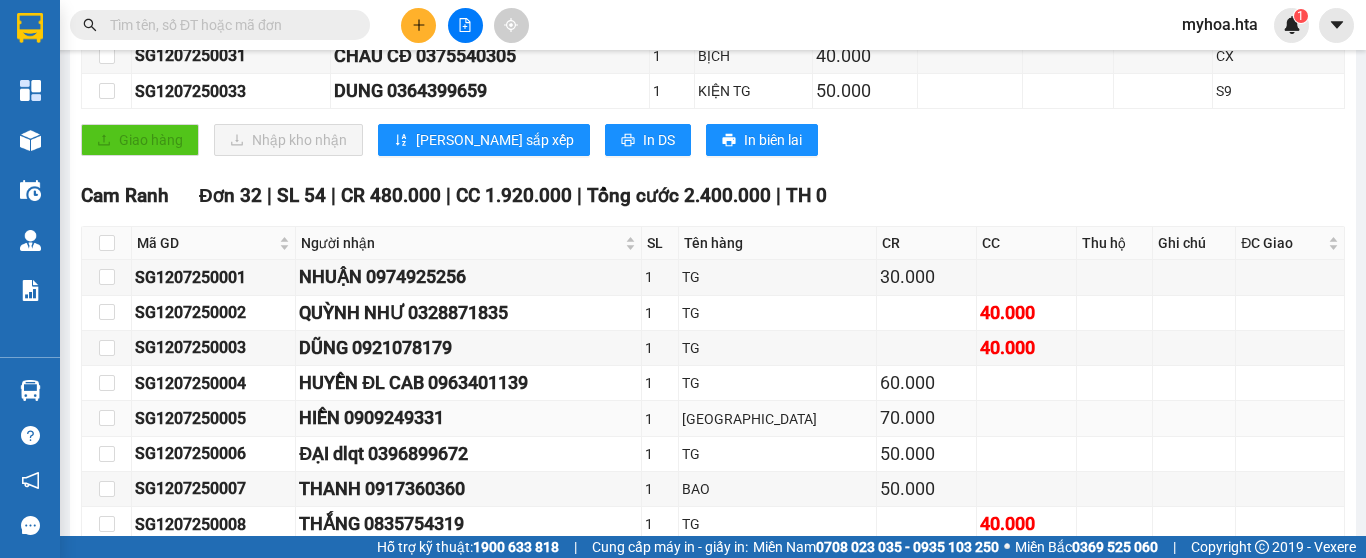 scroll, scrollTop: 500, scrollLeft: 0, axis: vertical 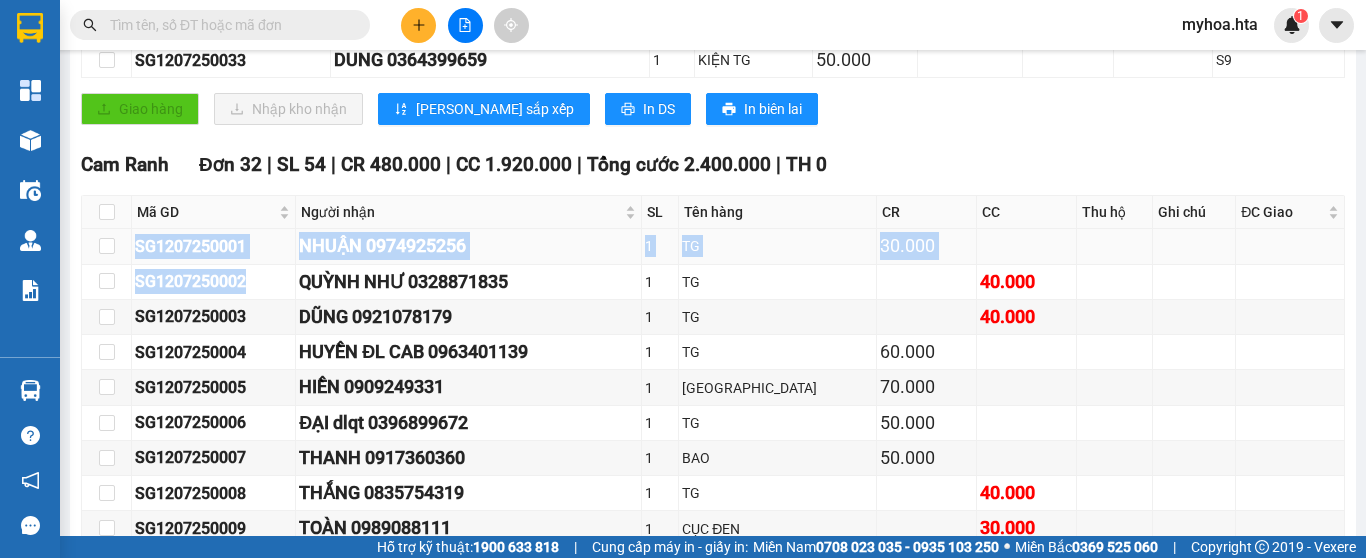 drag, startPoint x: 259, startPoint y: 304, endPoint x: 106, endPoint y: 278, distance: 155.19342 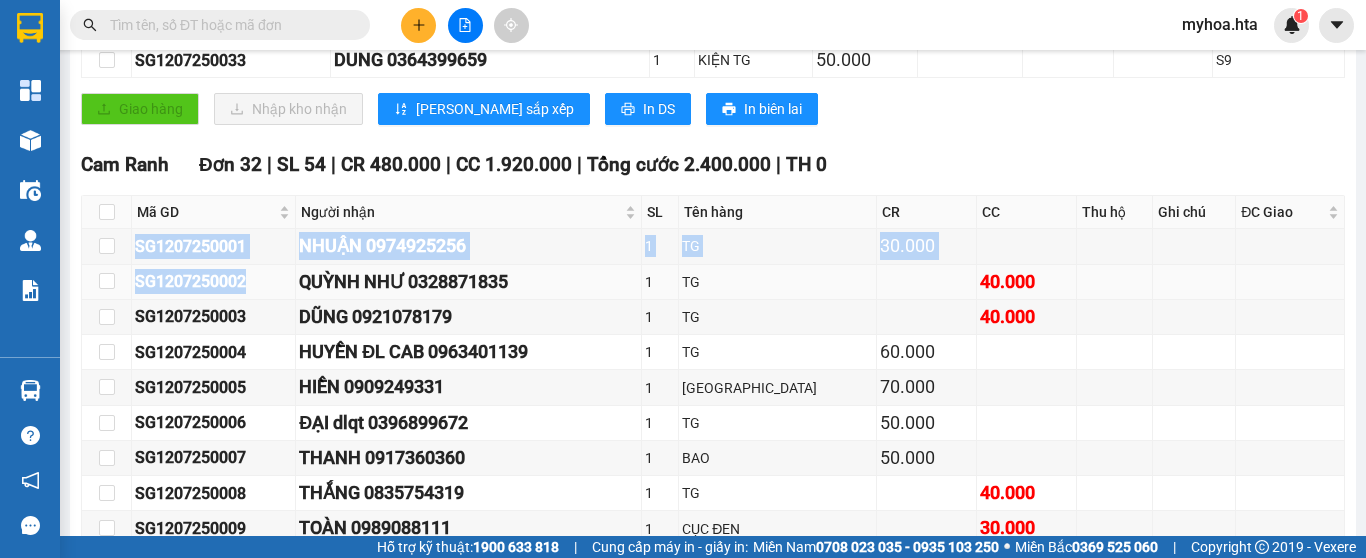 click on "SG1207250002" at bounding box center [213, 281] 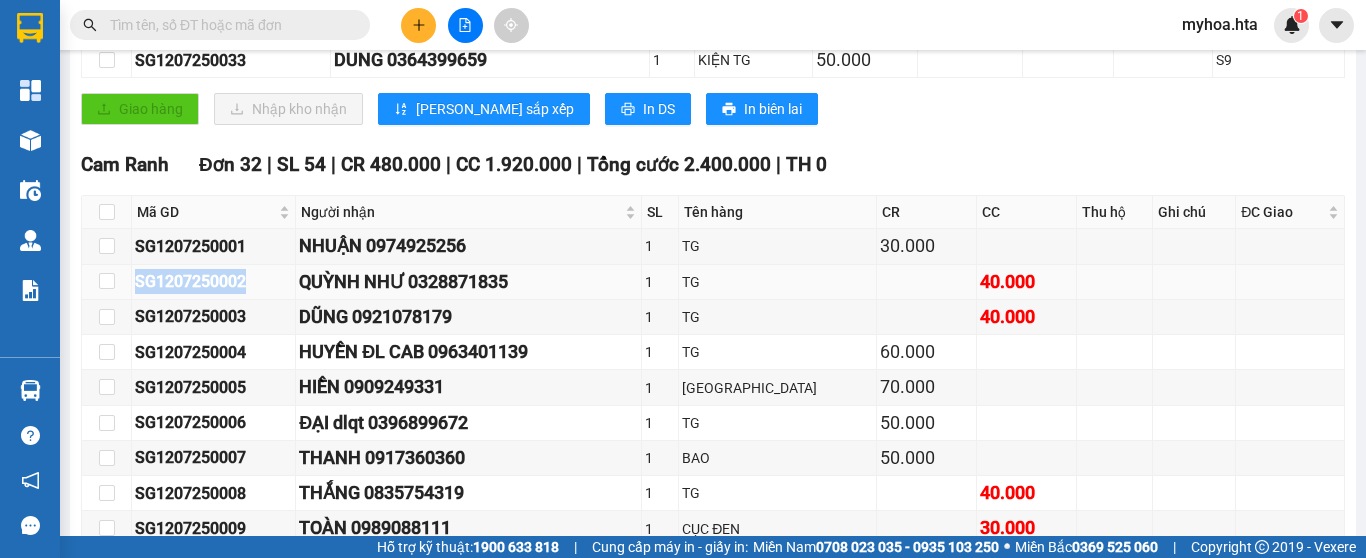 drag, startPoint x: 247, startPoint y: 306, endPoint x: 137, endPoint y: 294, distance: 110.65261 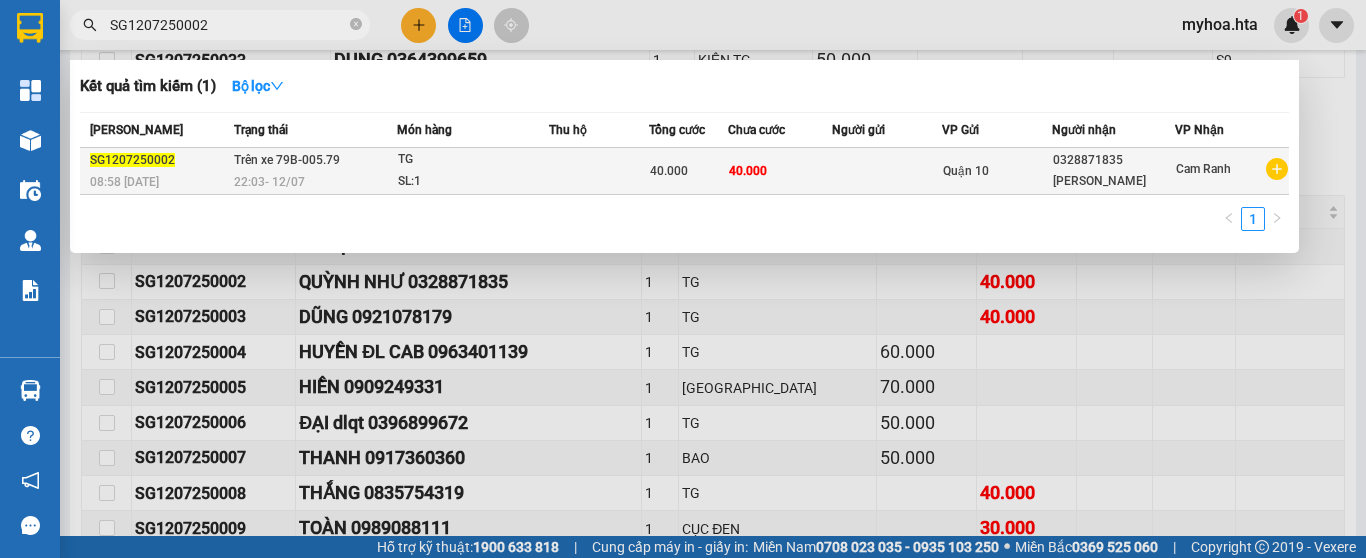 type on "SG1207250002" 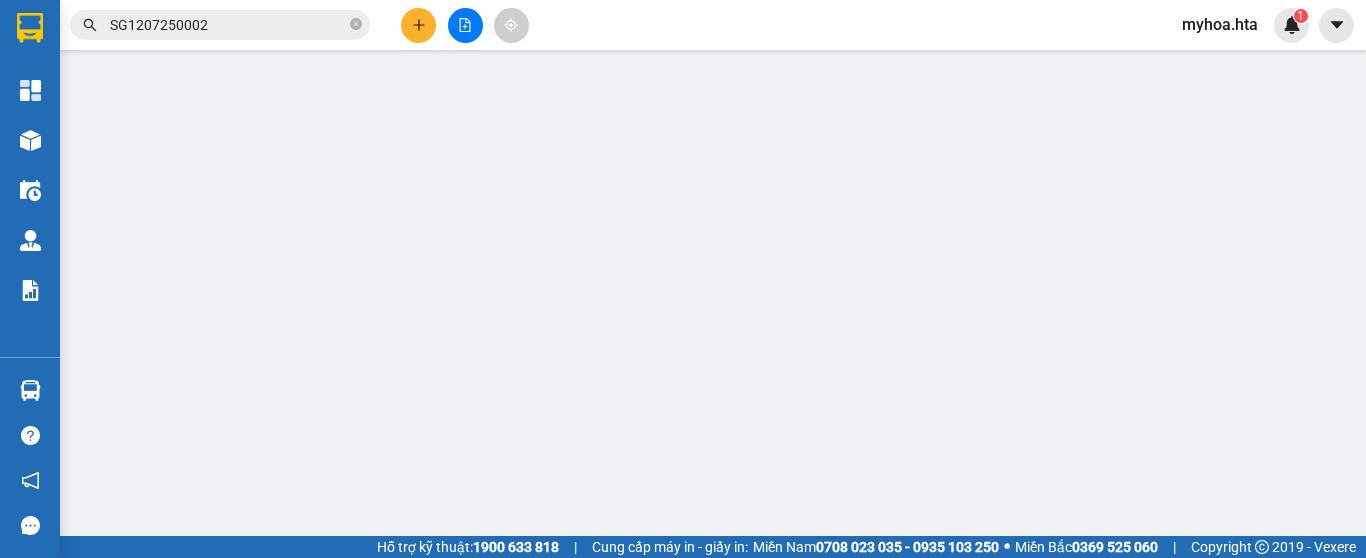 scroll, scrollTop: 0, scrollLeft: 0, axis: both 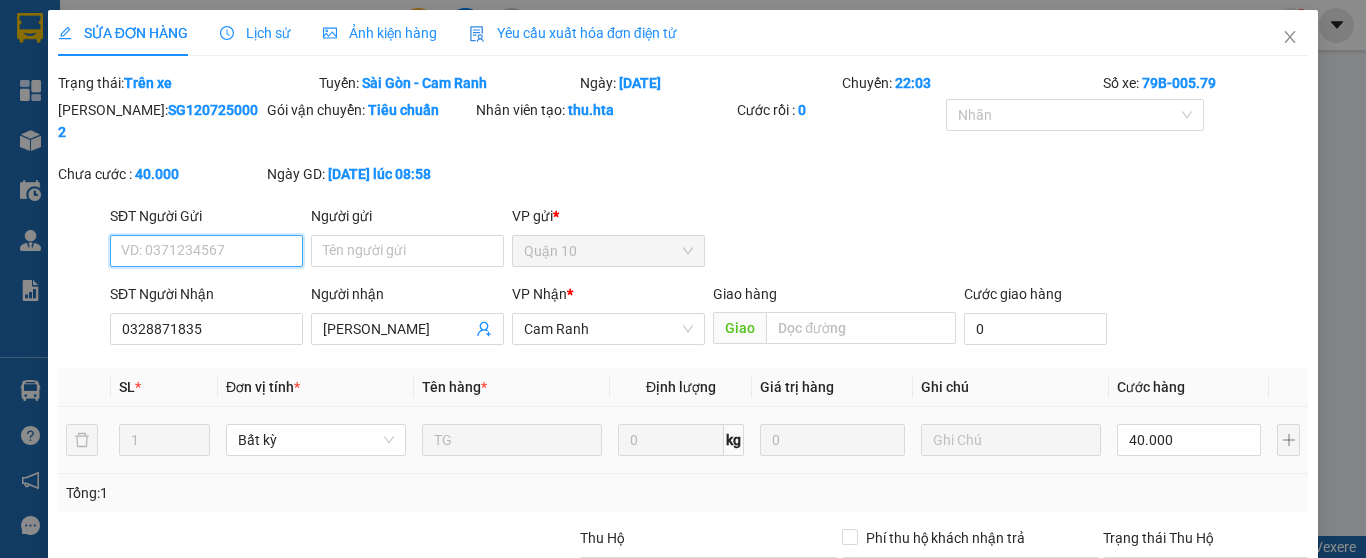 type on "0328871835" 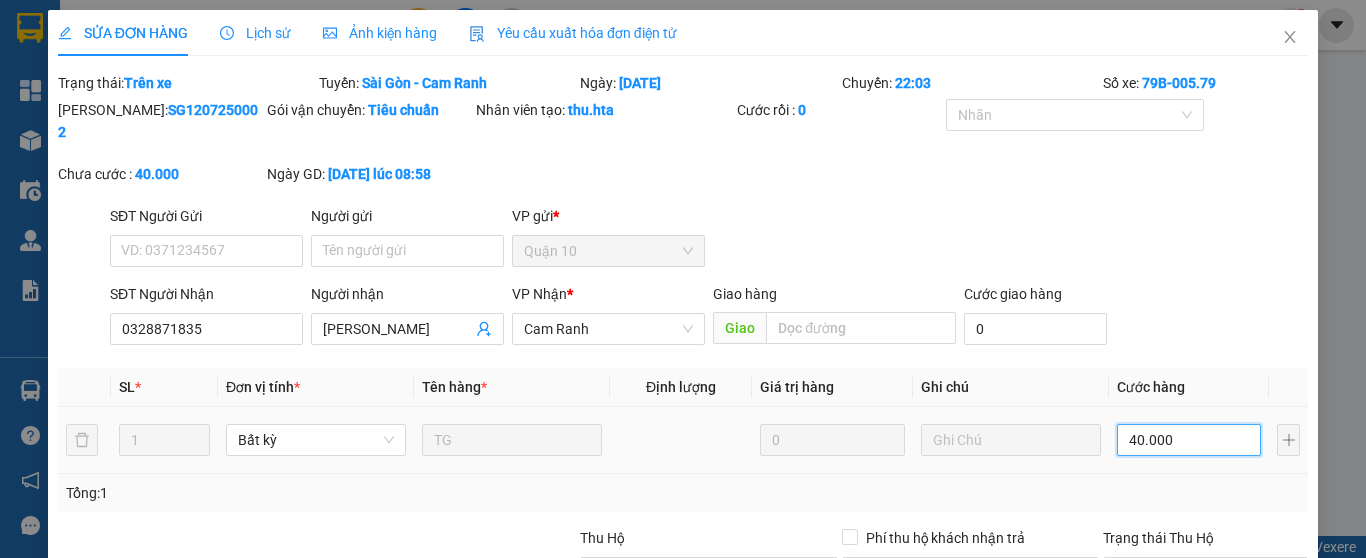 click on "40.000" at bounding box center (1189, 440) 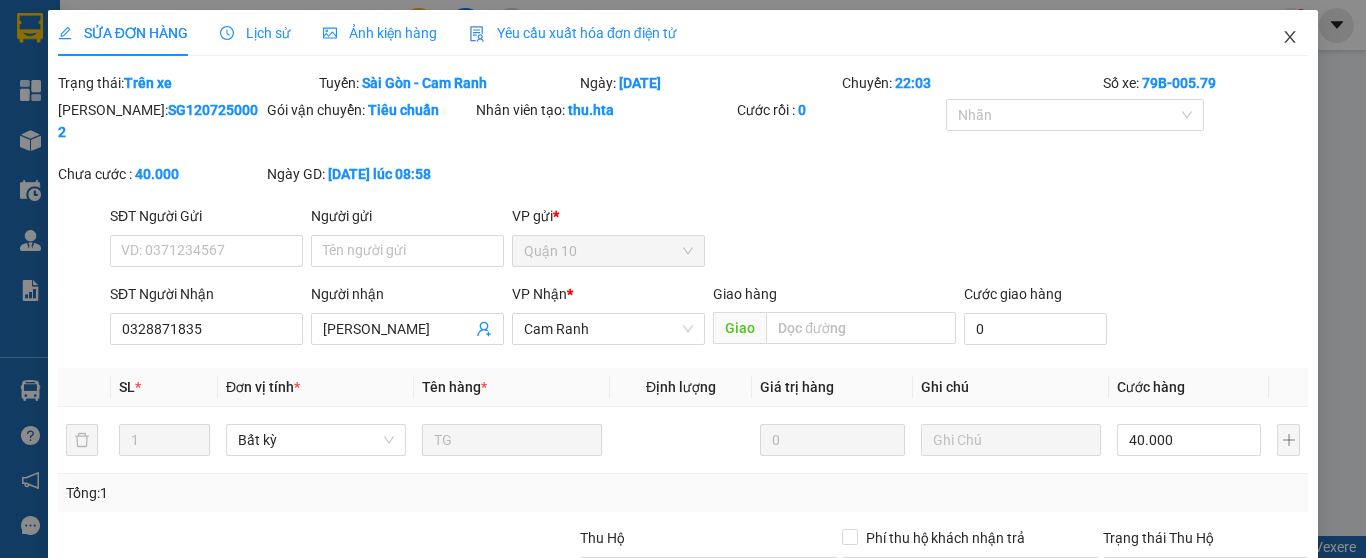 click 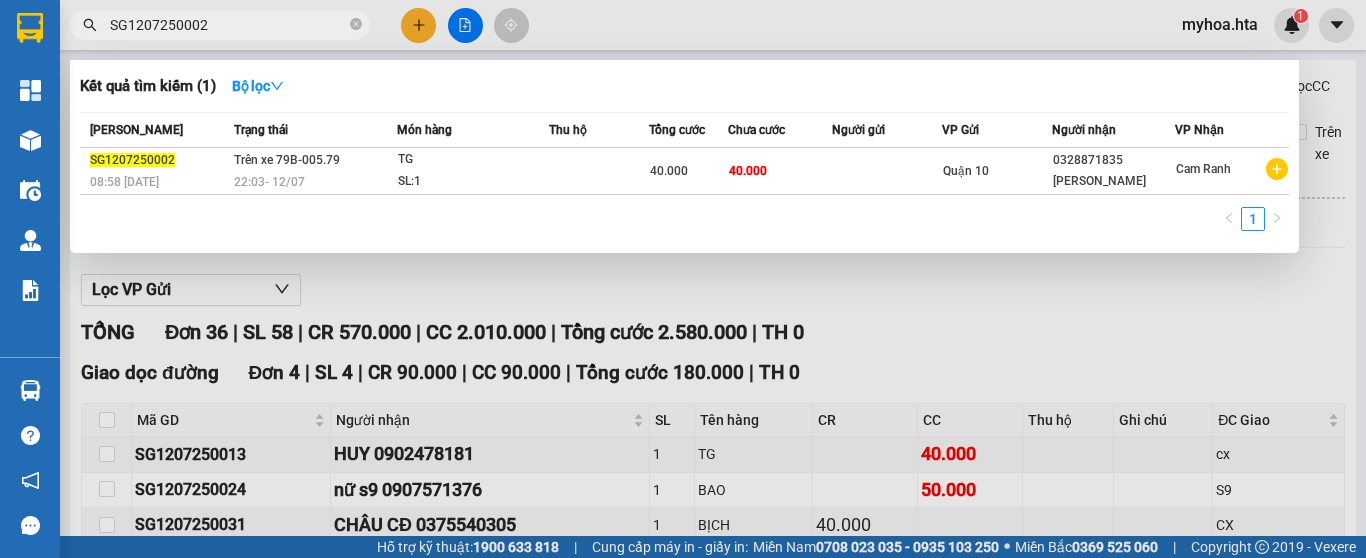 click on "SG1207250002" at bounding box center (228, 25) 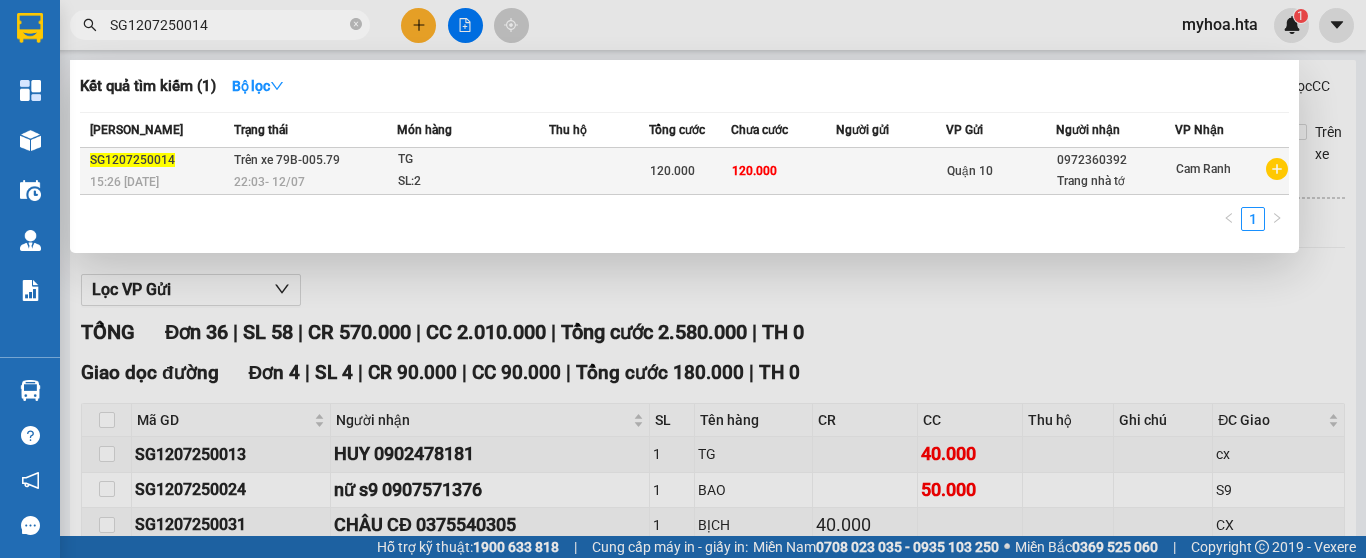type on "SG1207250014" 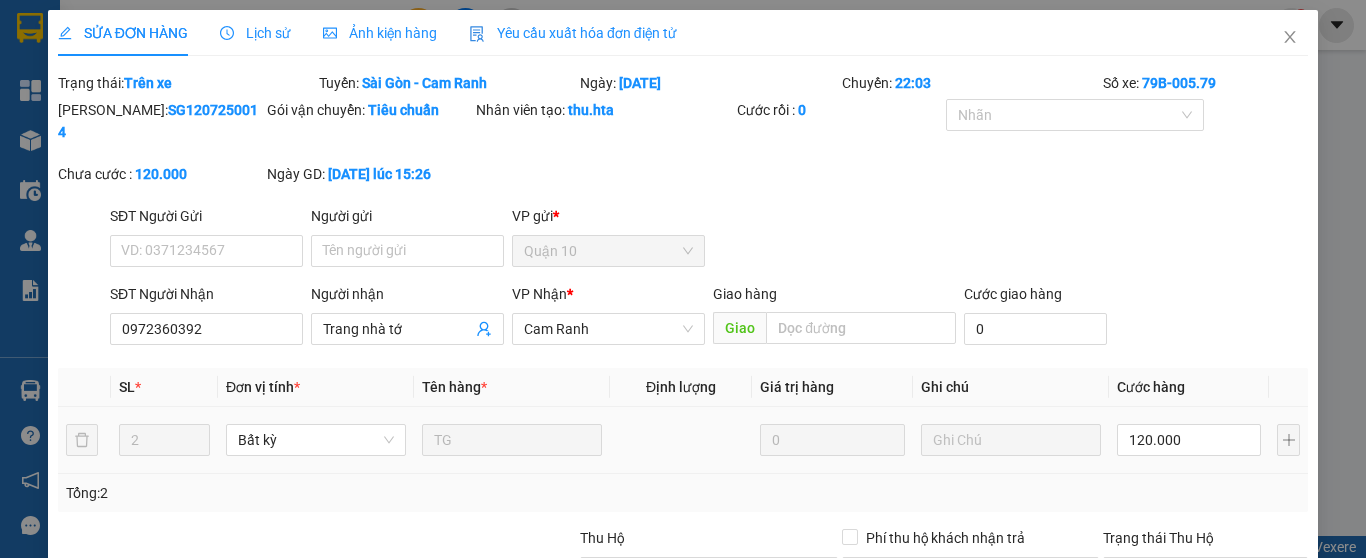 type on "0972360392" 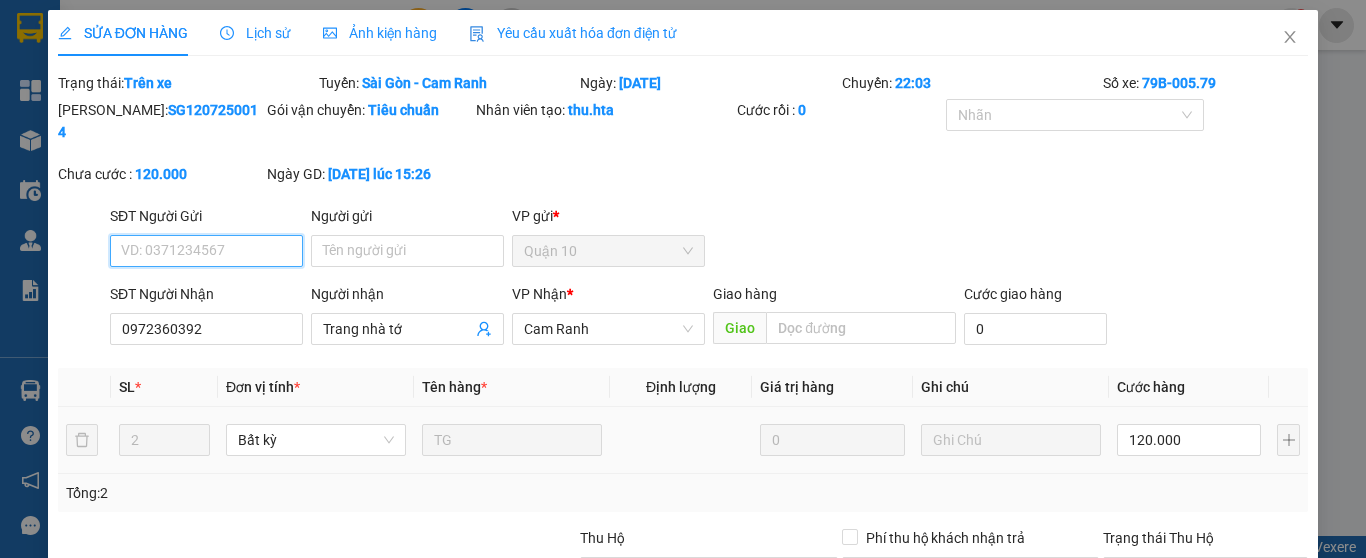 scroll, scrollTop: 162, scrollLeft: 0, axis: vertical 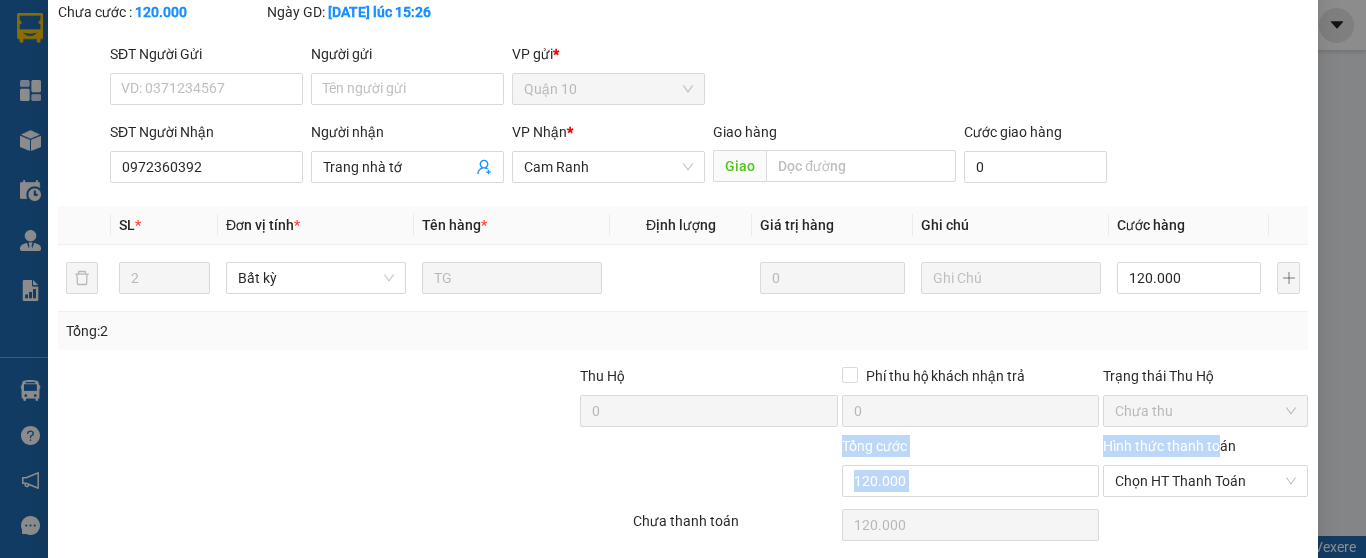 drag, startPoint x: 1203, startPoint y: 414, endPoint x: 1196, endPoint y: 351, distance: 63.387695 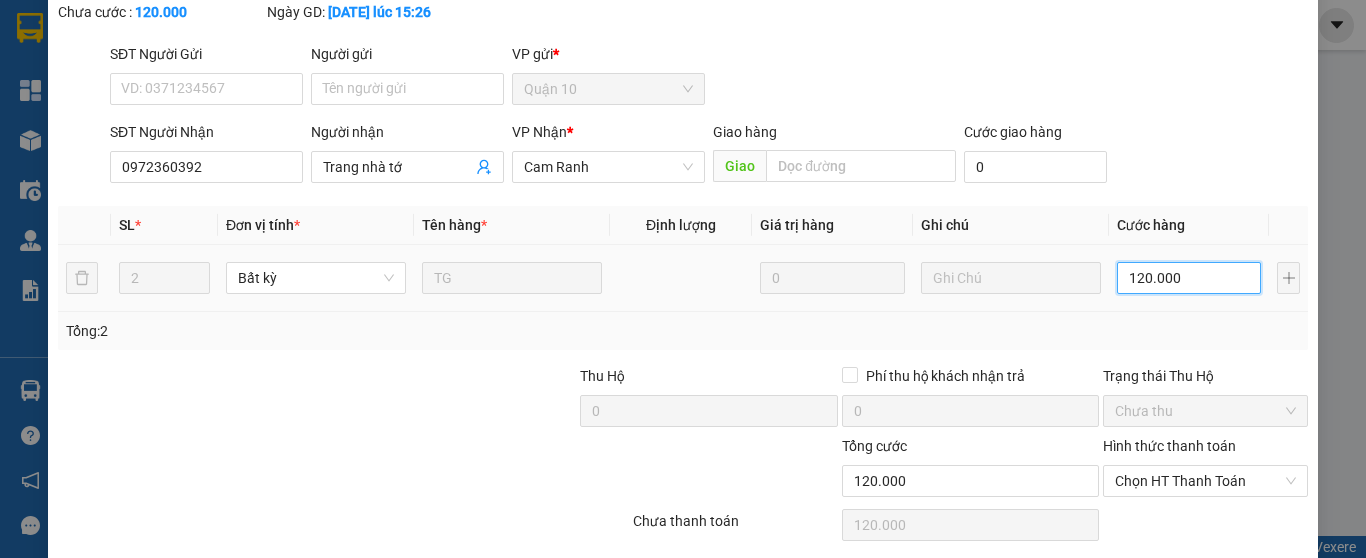 click on "120.000" at bounding box center [1189, 278] 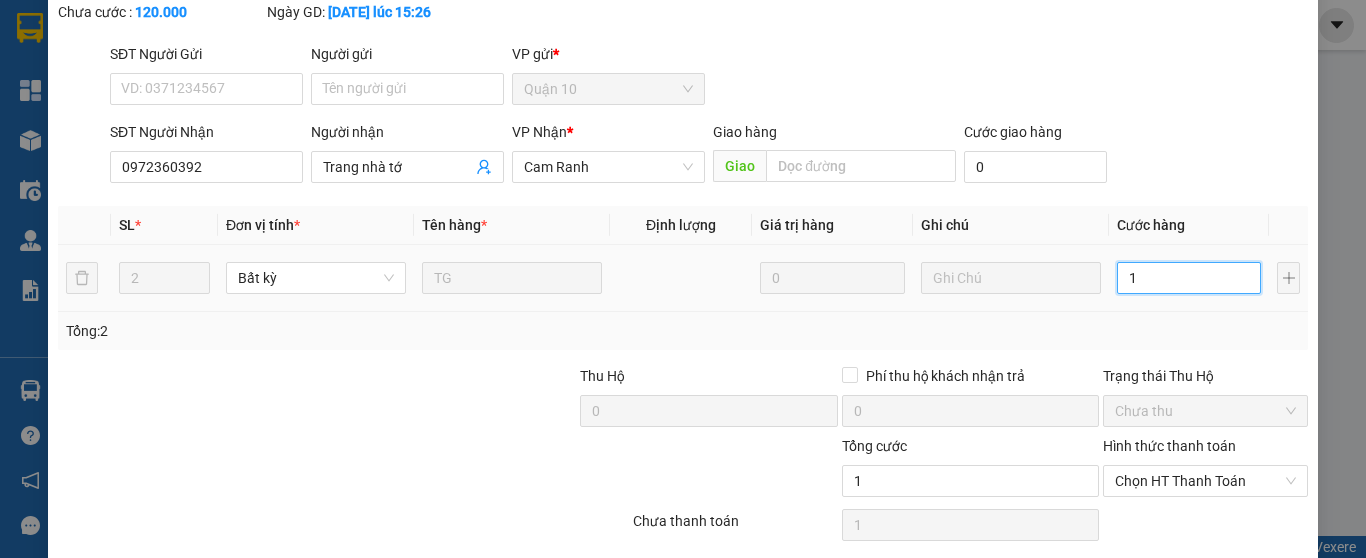 type on "10" 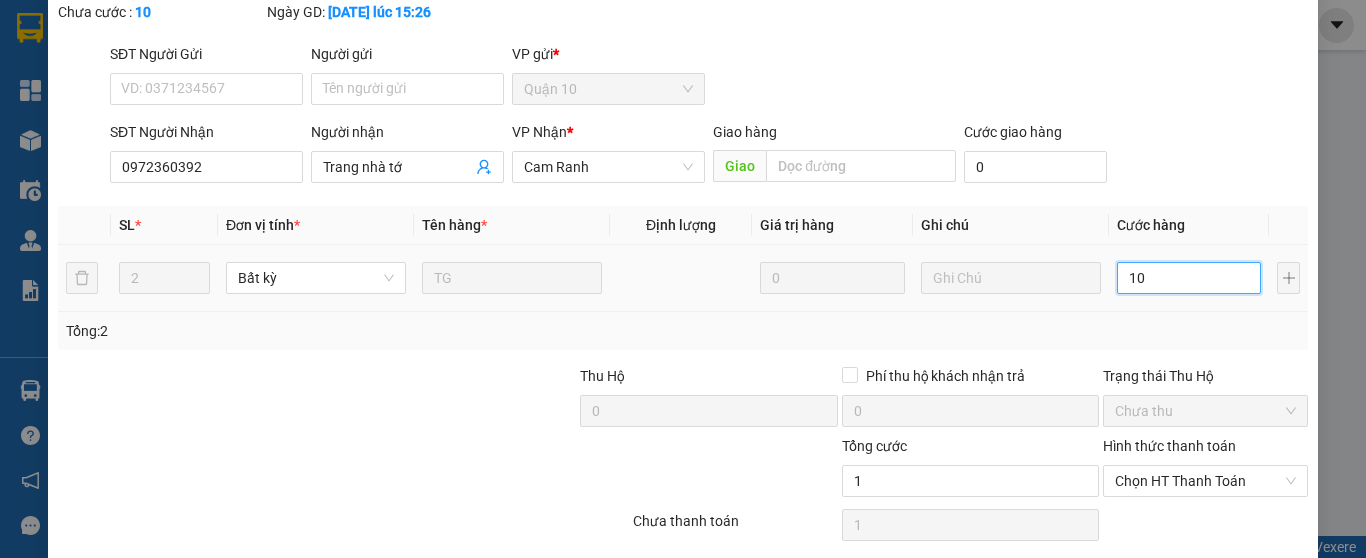 type on "10" 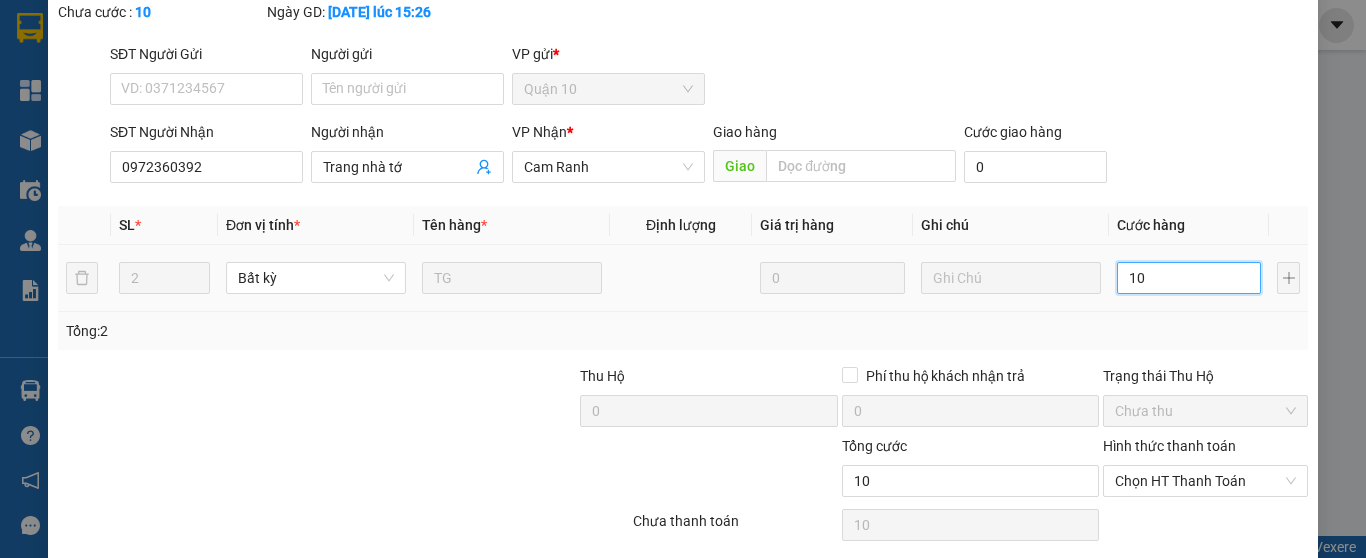 type on "100" 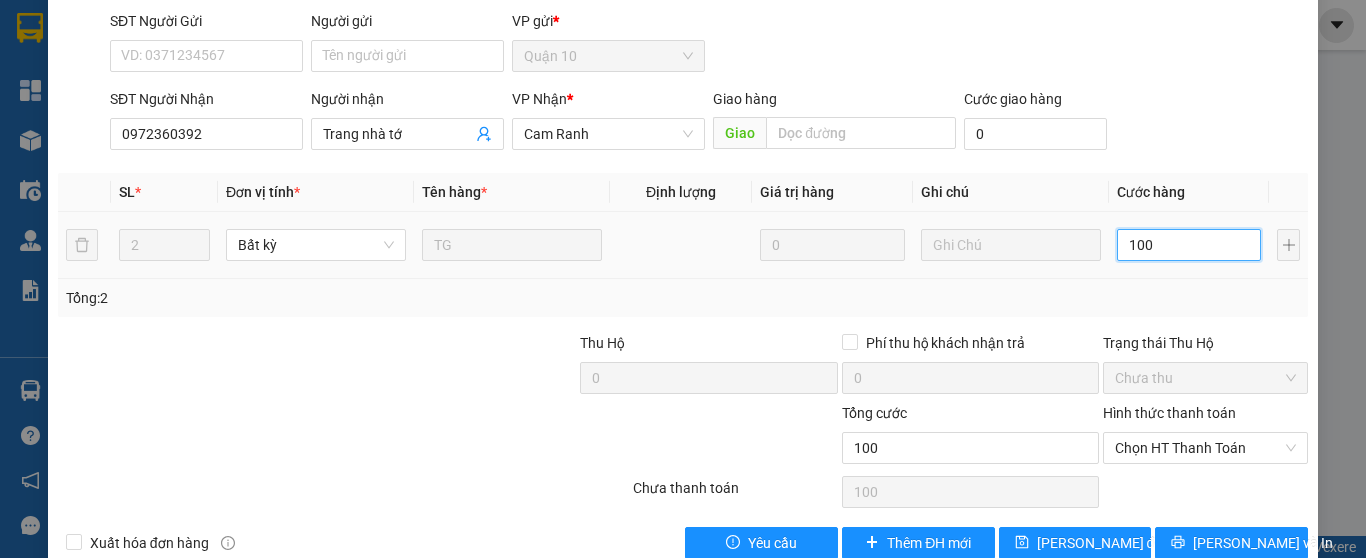 scroll, scrollTop: 213, scrollLeft: 0, axis: vertical 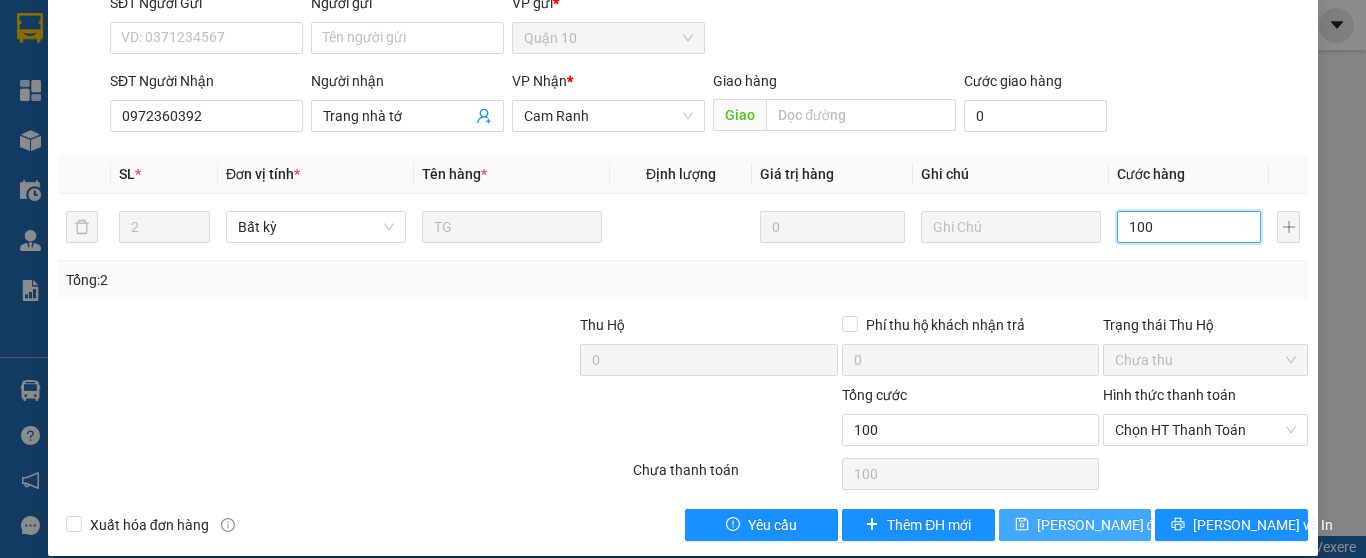 type on "100" 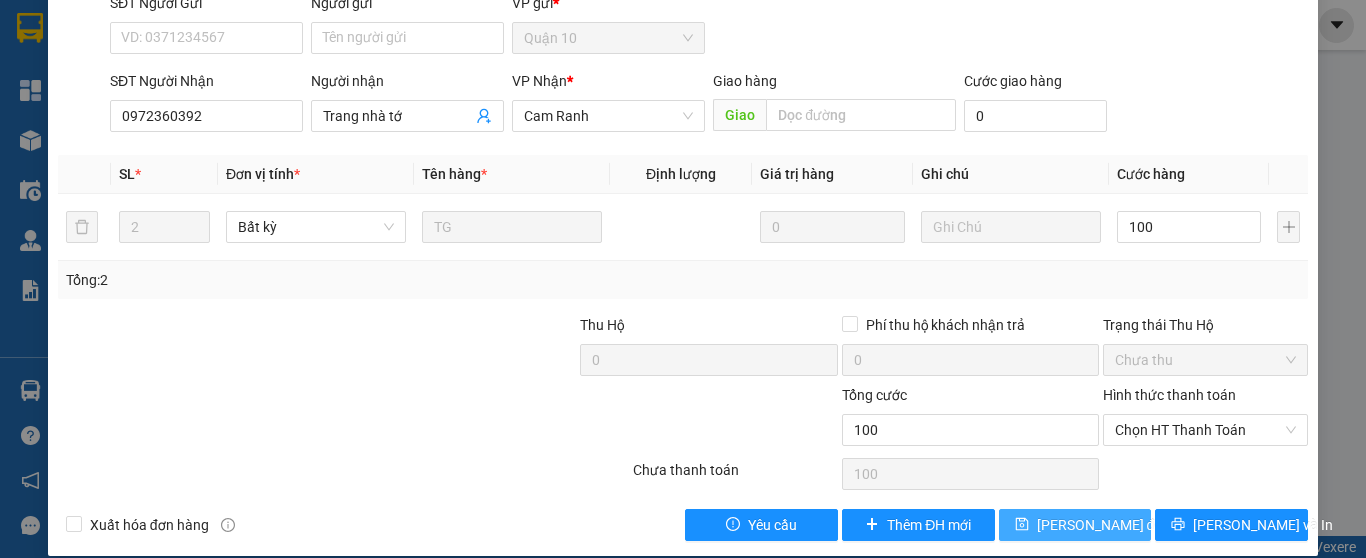 type on "100.000" 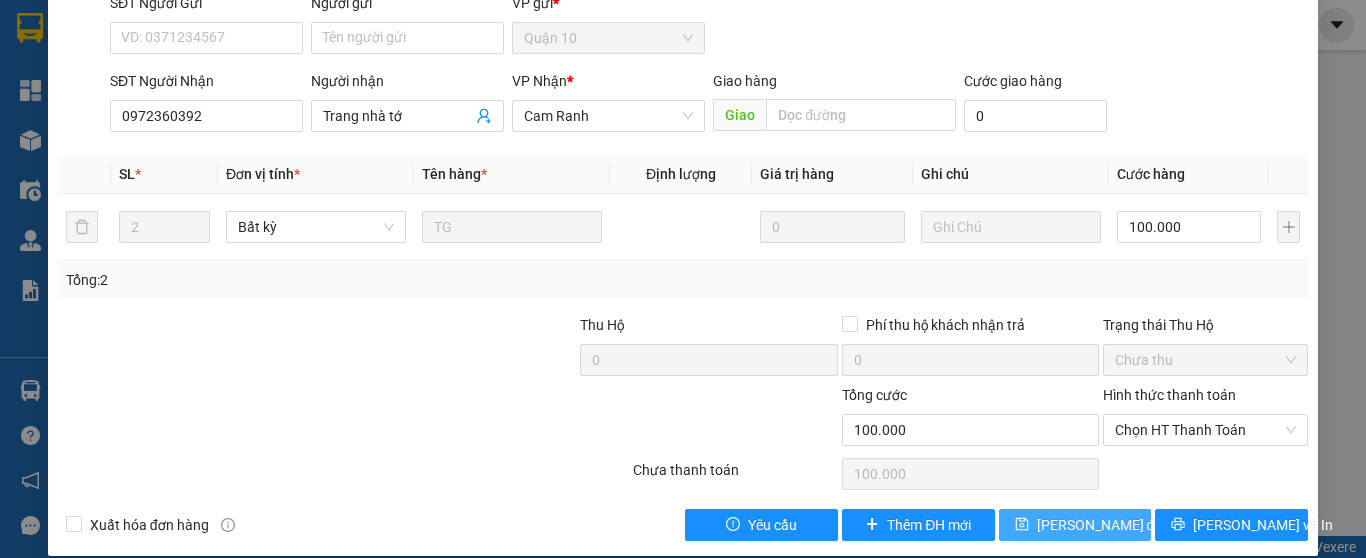 click on "[PERSON_NAME] thay đổi" at bounding box center [1101, 525] 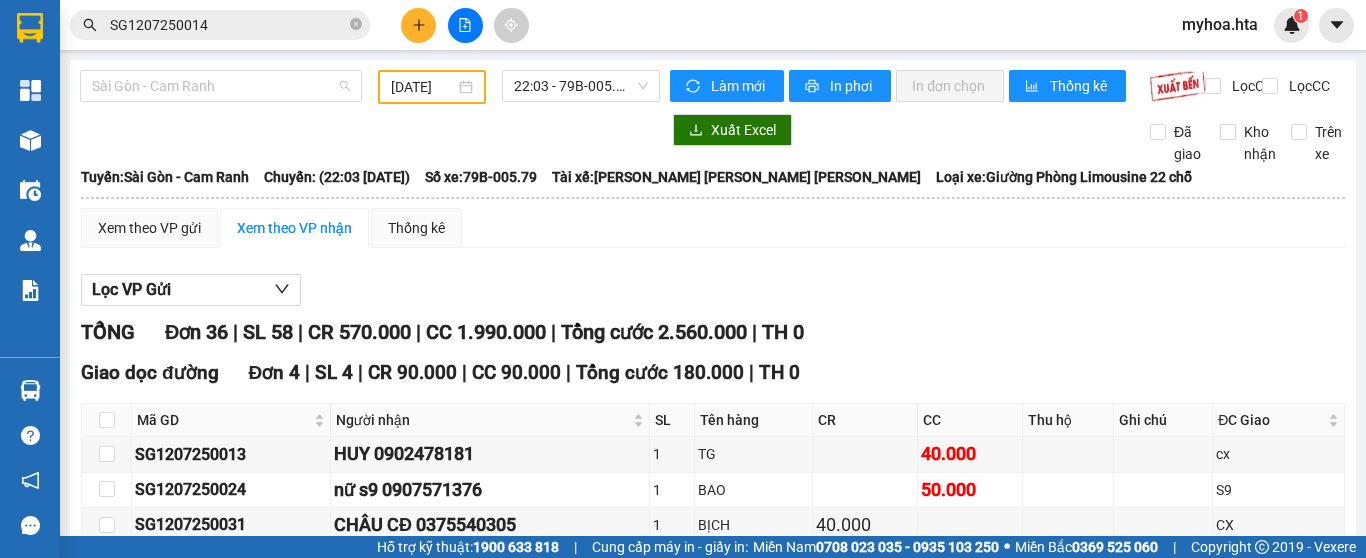 drag, startPoint x: 290, startPoint y: 82, endPoint x: 282, endPoint y: 106, distance: 25.298222 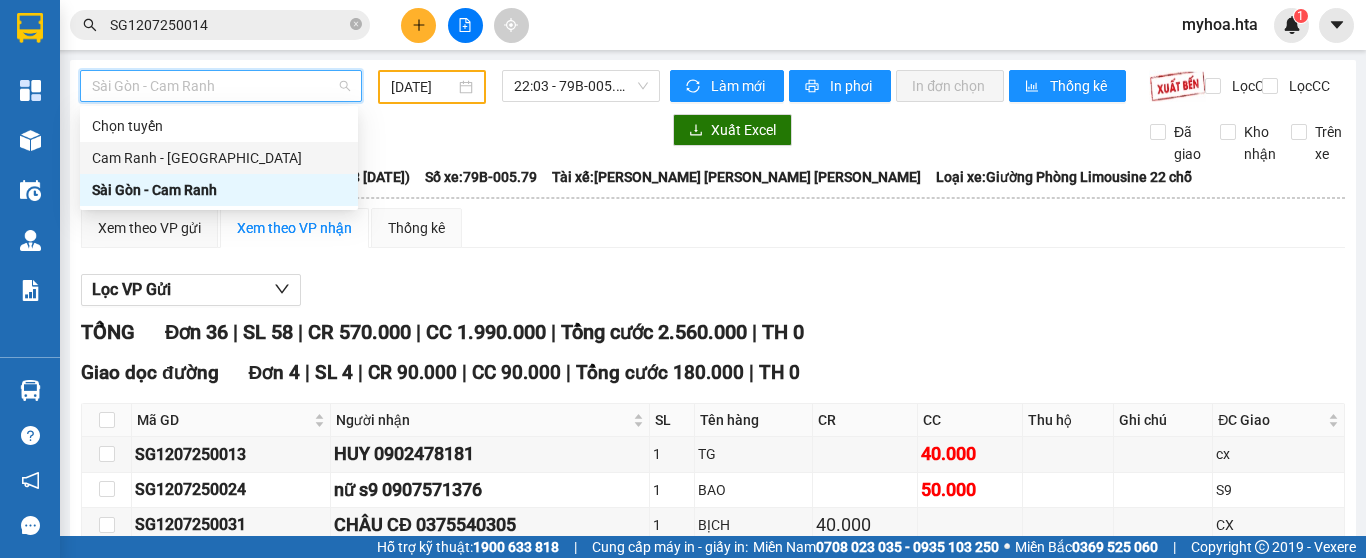 click on "Cam Ranh - [GEOGRAPHIC_DATA]" at bounding box center [219, 158] 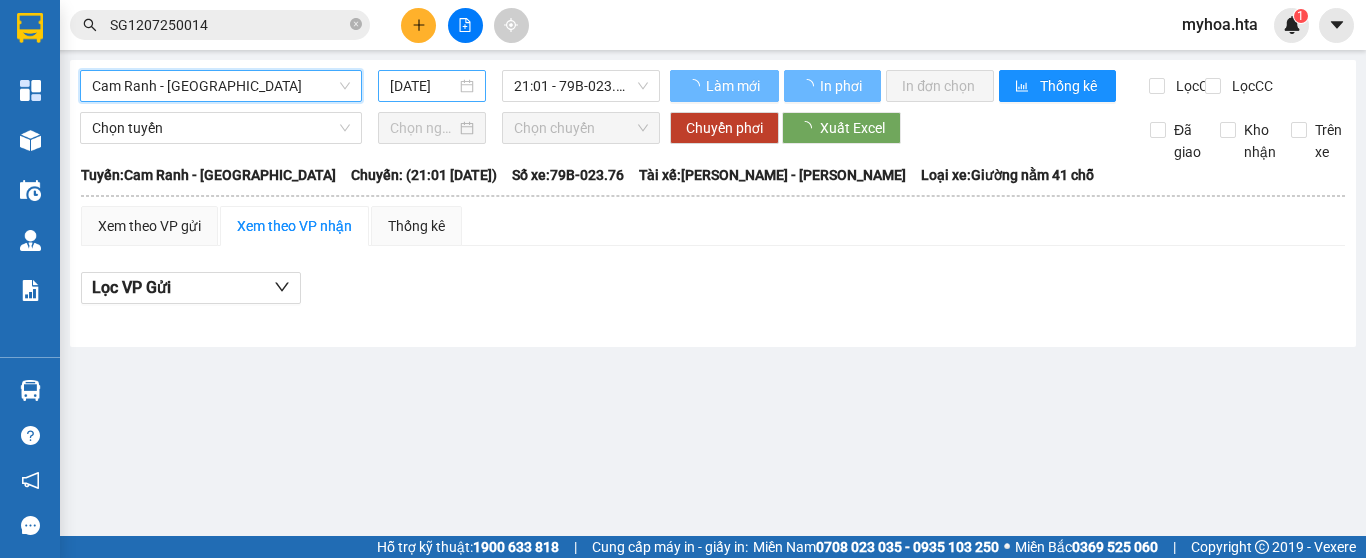 click on "13/07/2025" at bounding box center (423, 86) 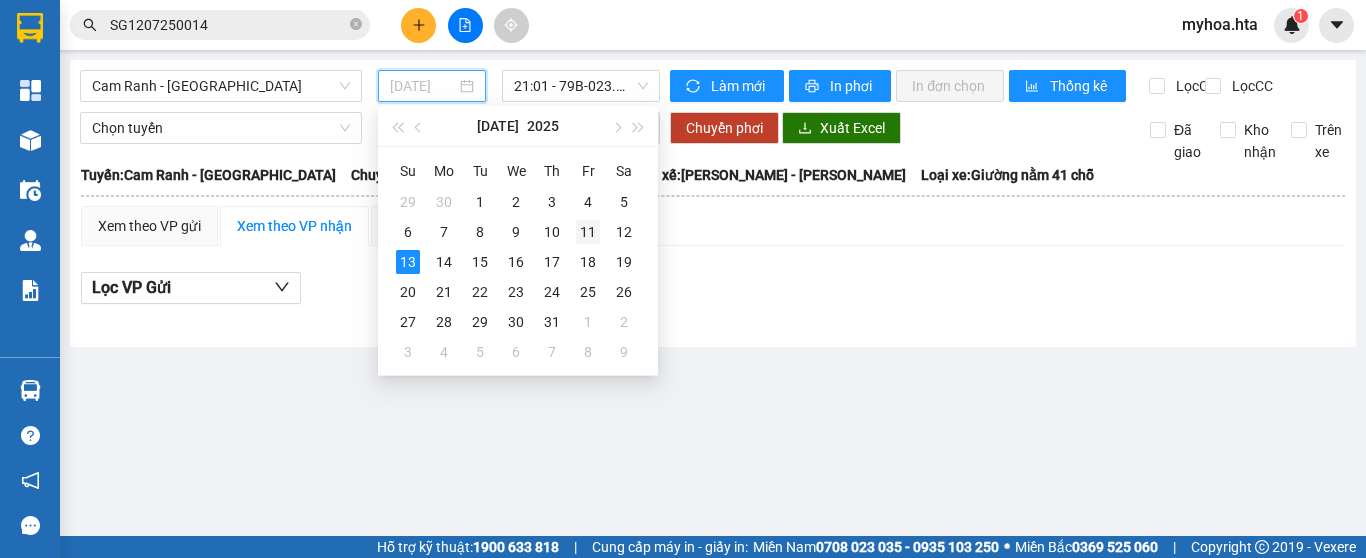 click on "11" at bounding box center (588, 232) 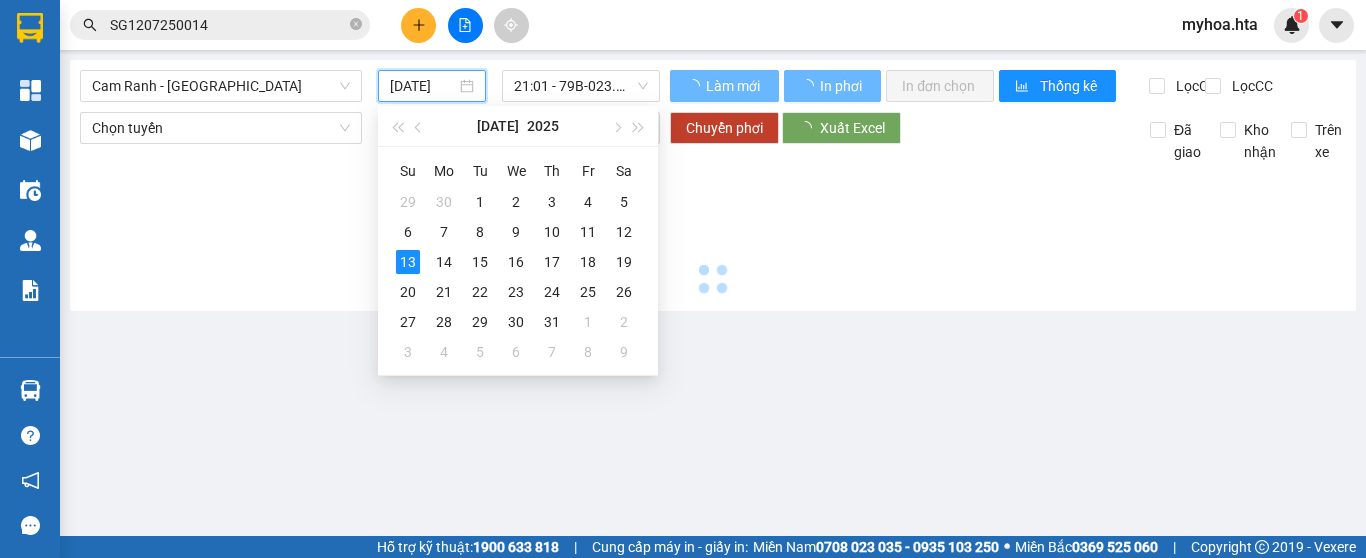 type on "11/07/2025" 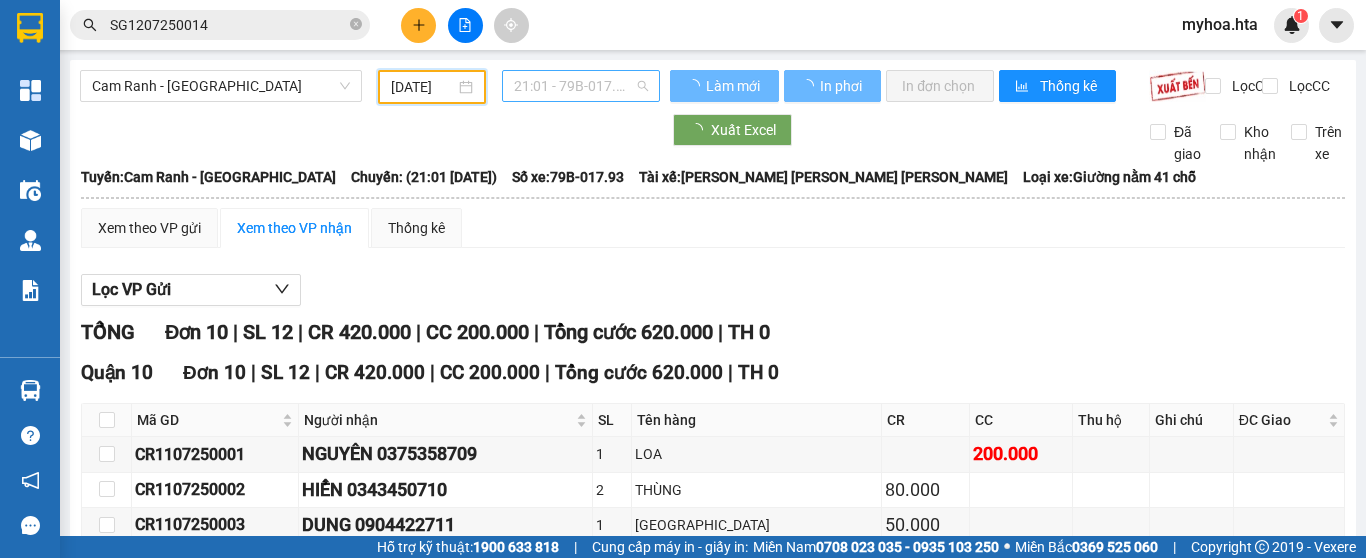 click on "21:01     - 79B-017.93" at bounding box center [581, 86] 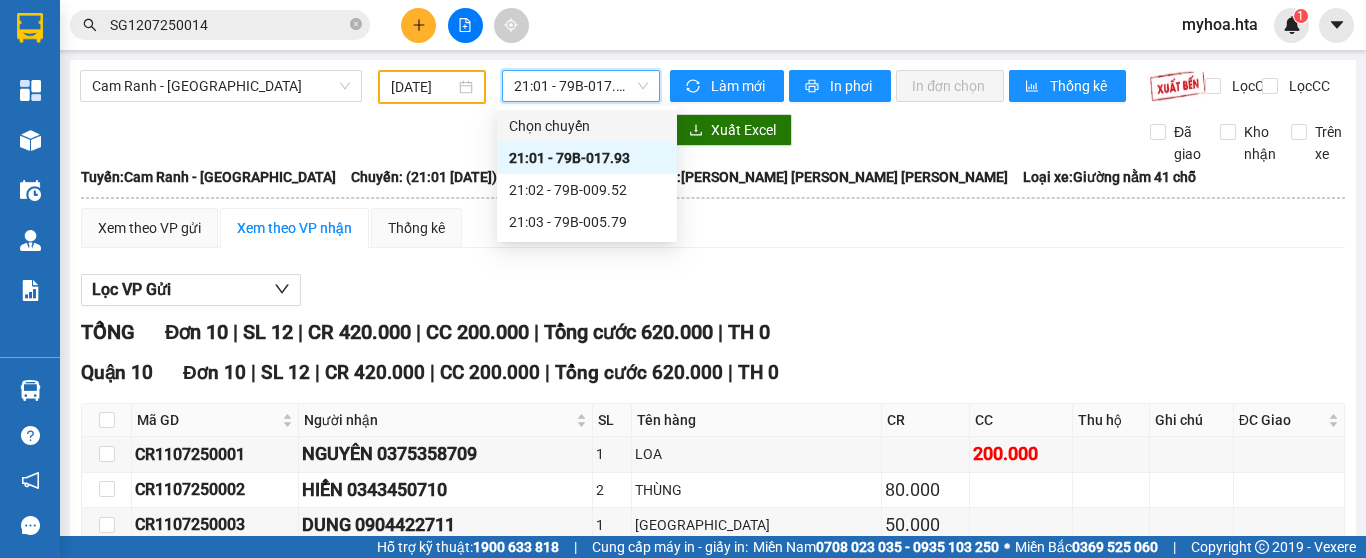 click on "Xem theo VP gửi Xem theo VP nhận Thống kê" at bounding box center [713, 228] 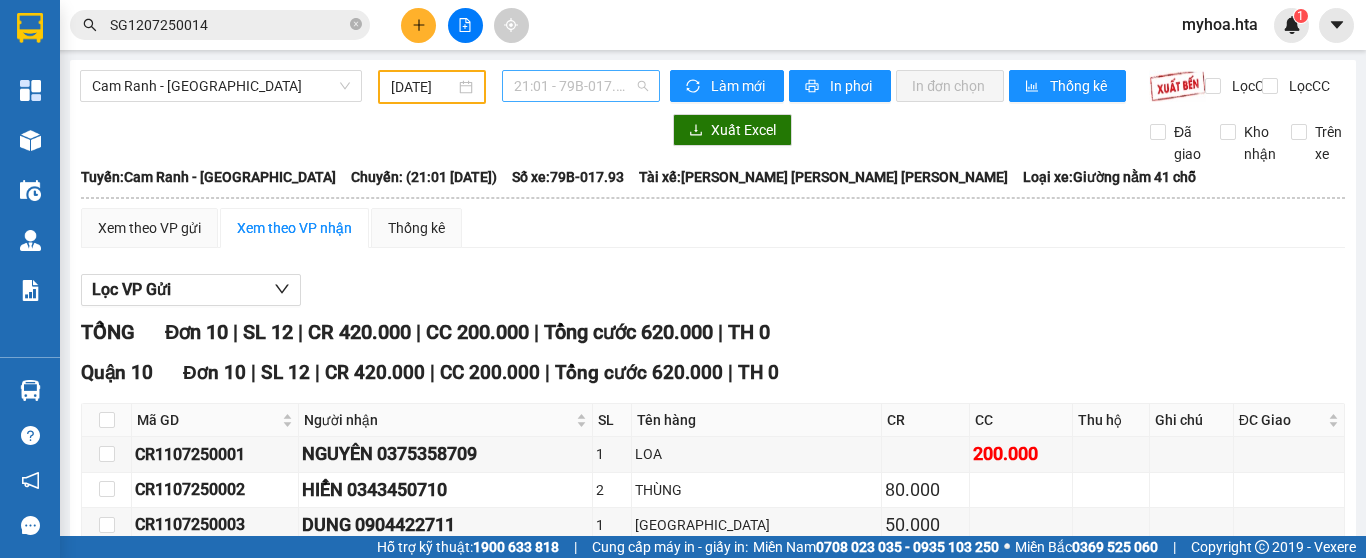 click on "21:01     - 79B-017.93" at bounding box center (581, 86) 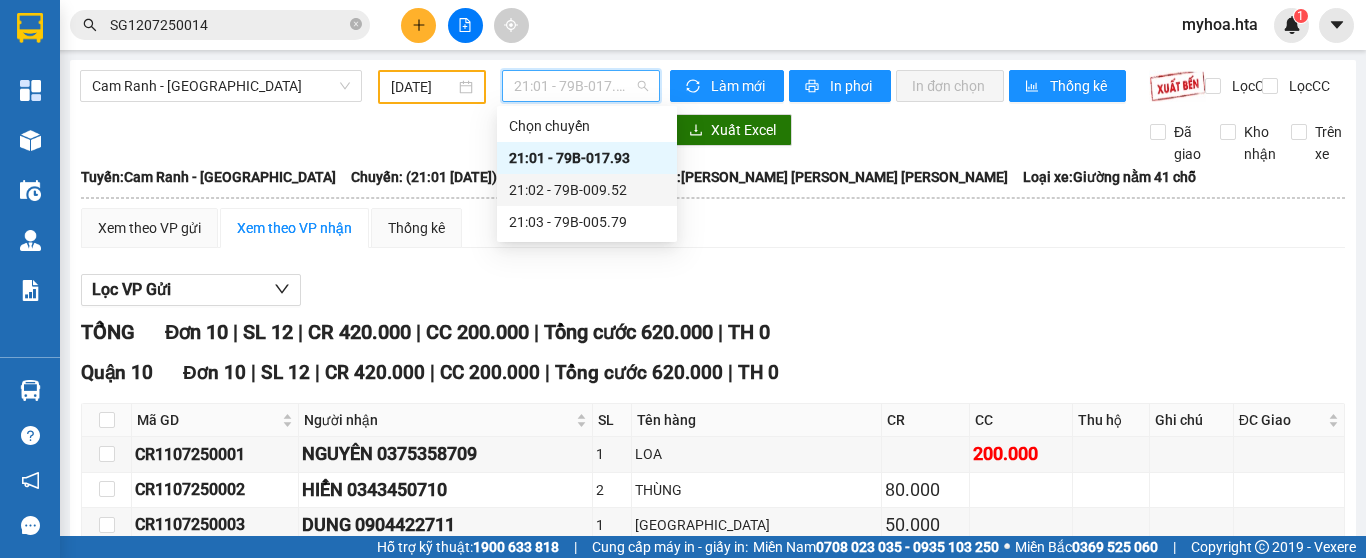 click on "21:02     - 79B-009.52" at bounding box center (587, 190) 